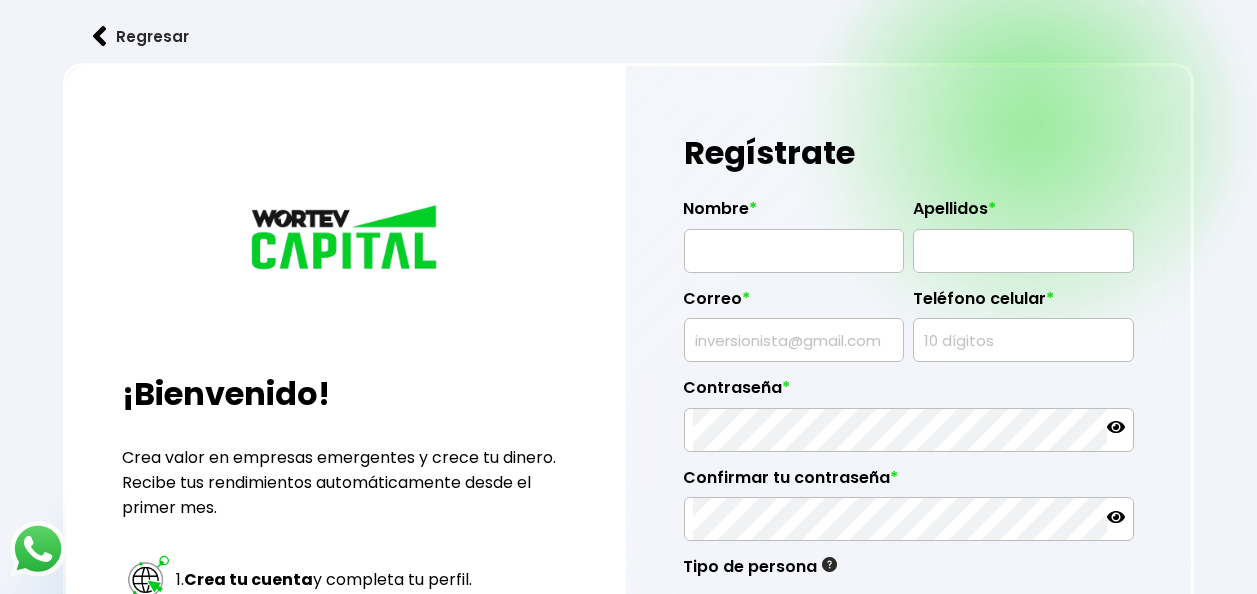 scroll, scrollTop: 0, scrollLeft: 0, axis: both 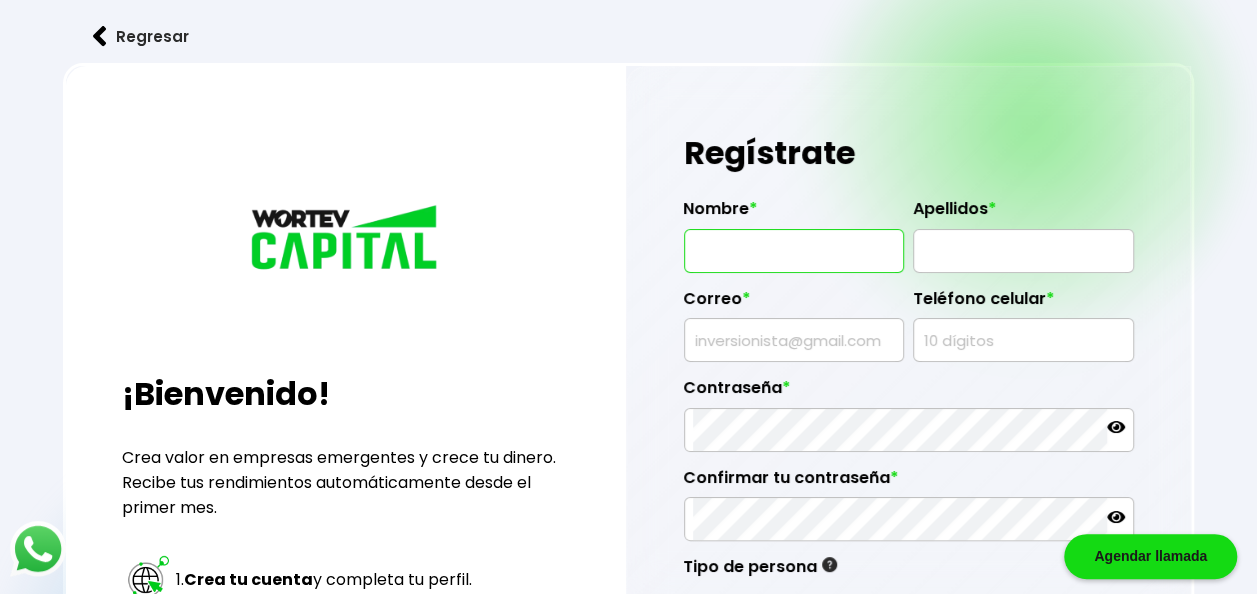 click at bounding box center [794, 251] 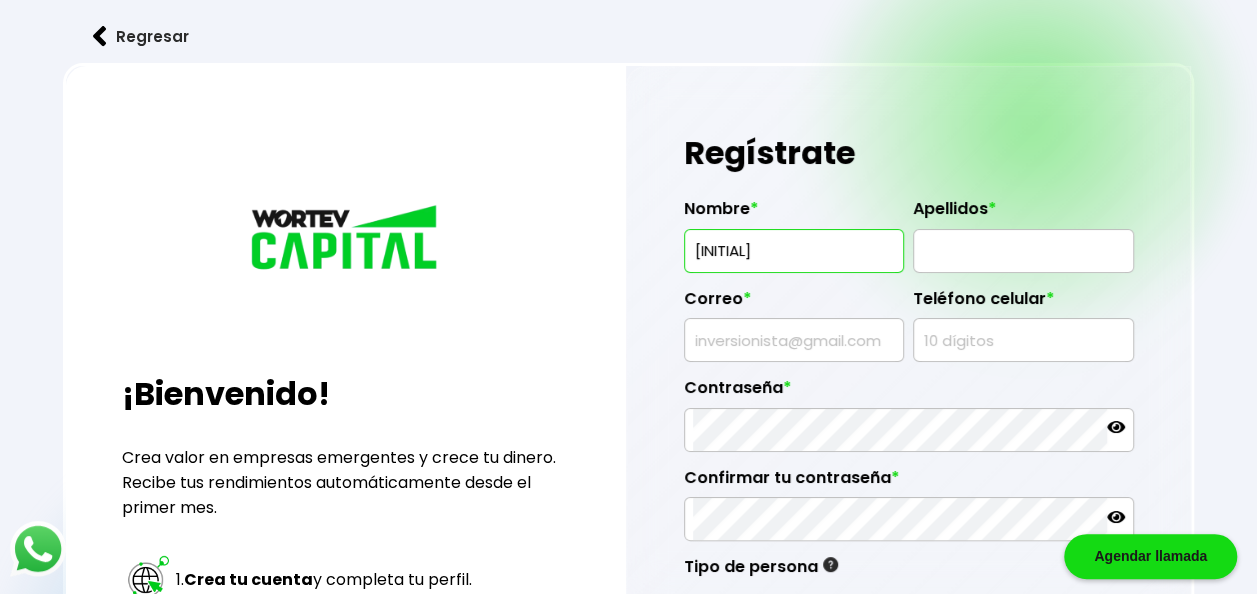 type on "EDGAR" 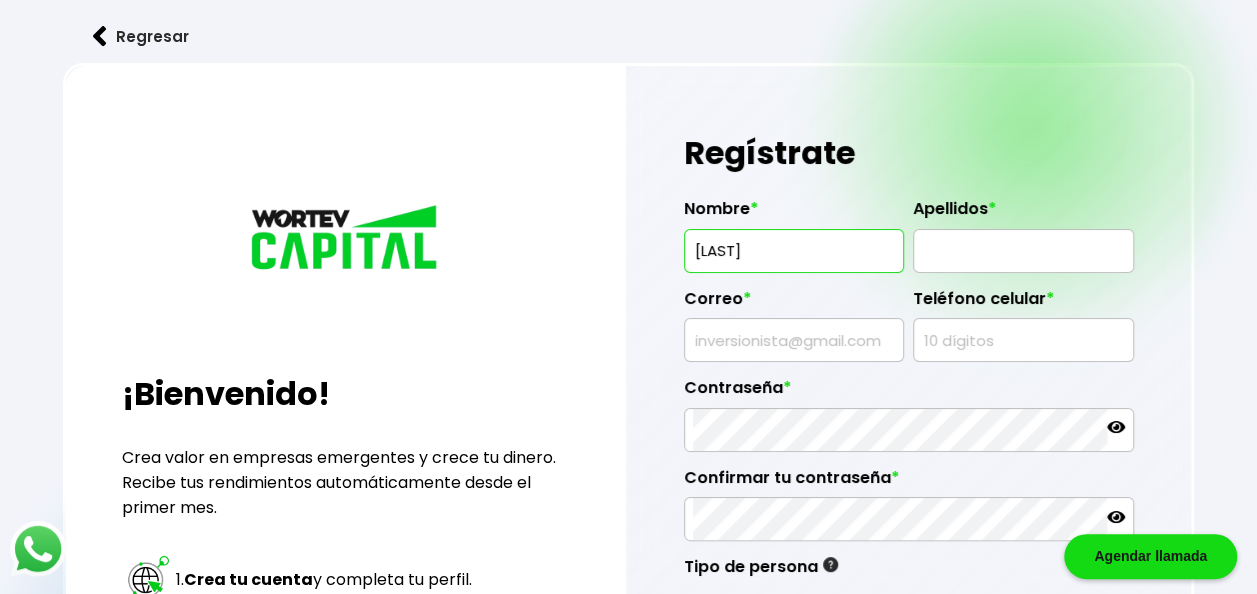 type on "[LAST]" 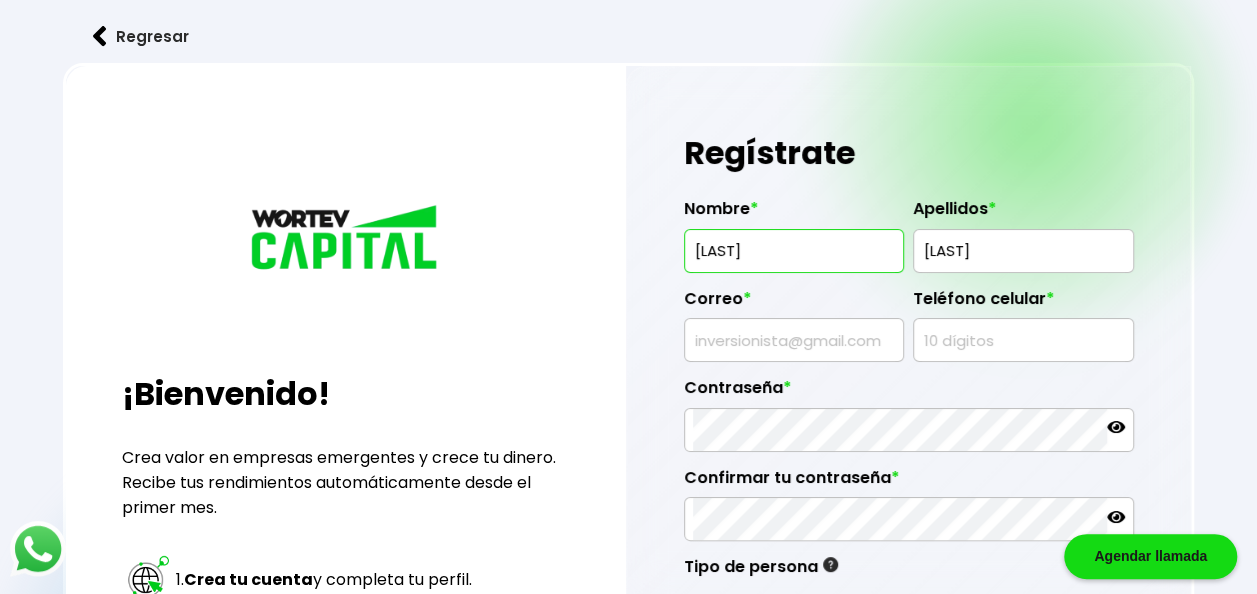 type on "[EMAIL]" 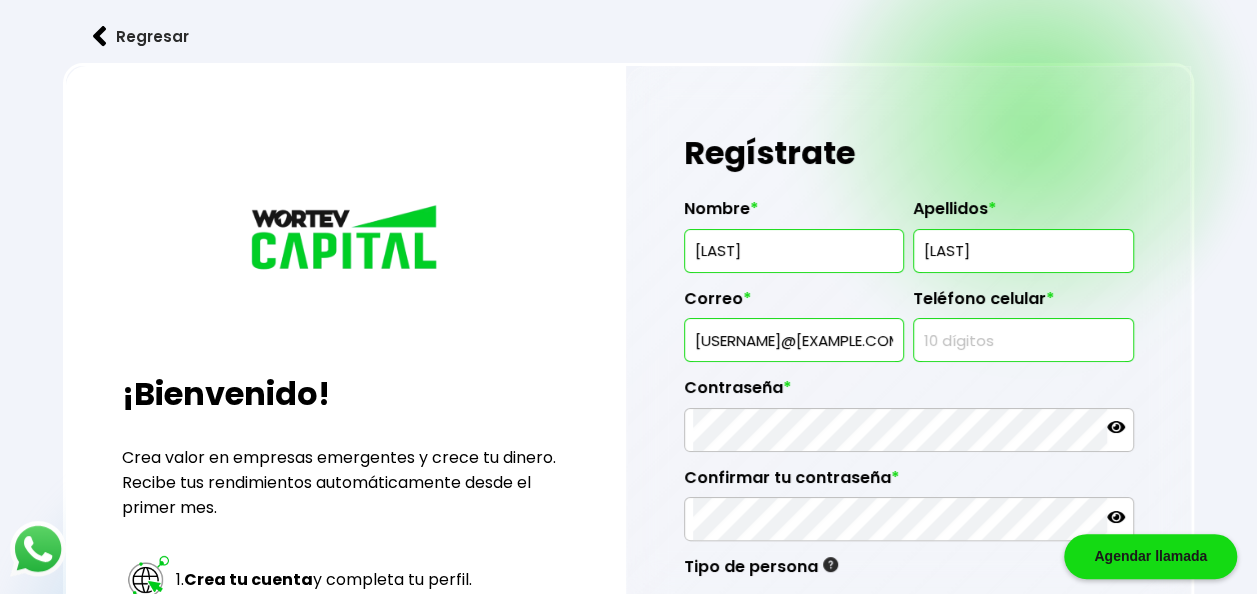 click at bounding box center (1023, 340) 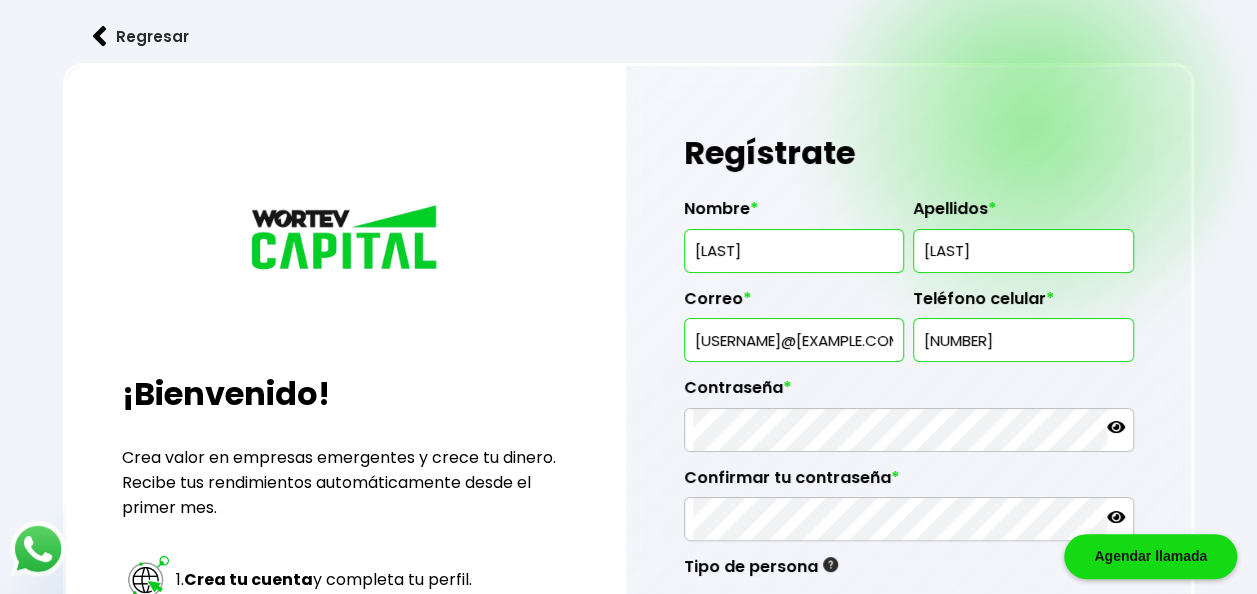 type on "[PHONE]" 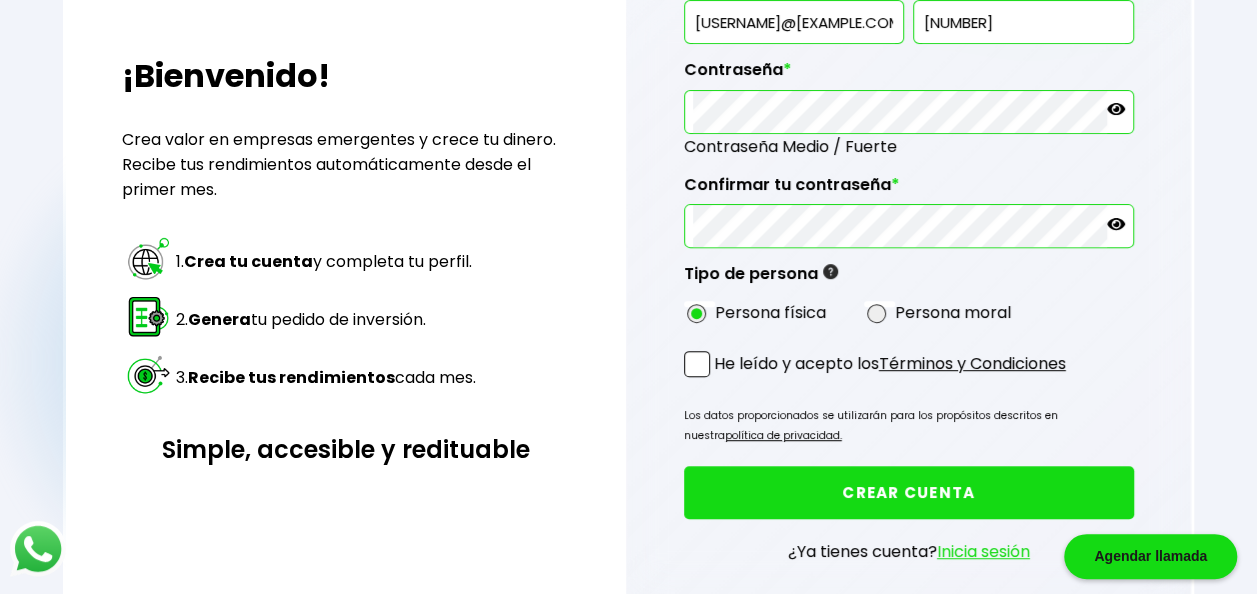 scroll, scrollTop: 340, scrollLeft: 0, axis: vertical 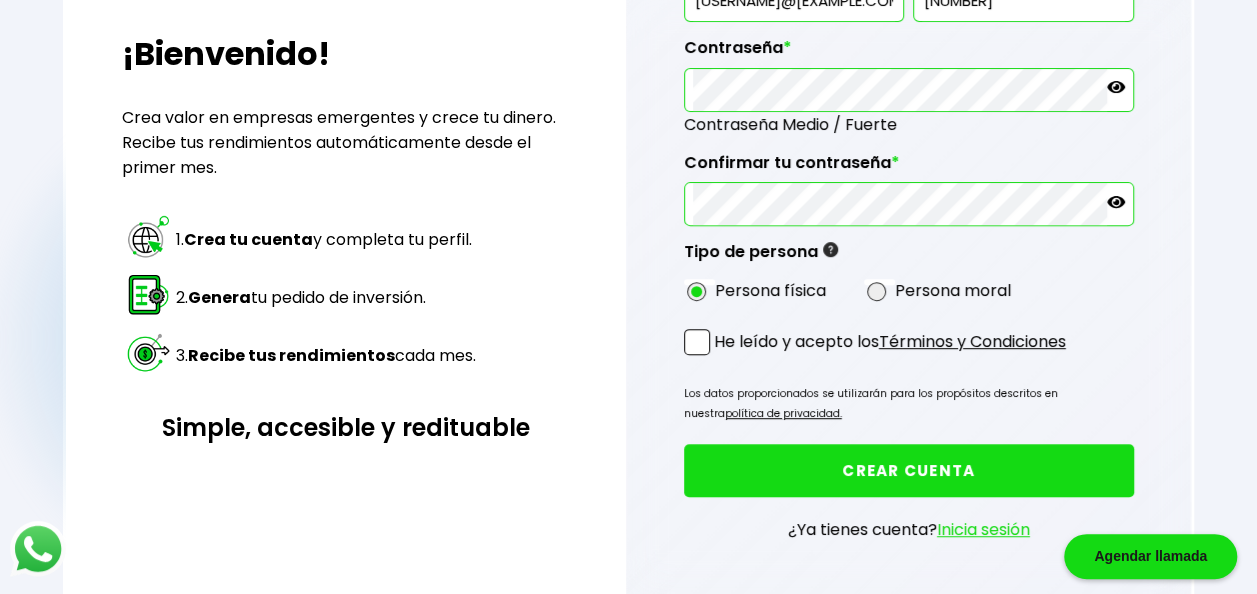 click at bounding box center [697, 342] 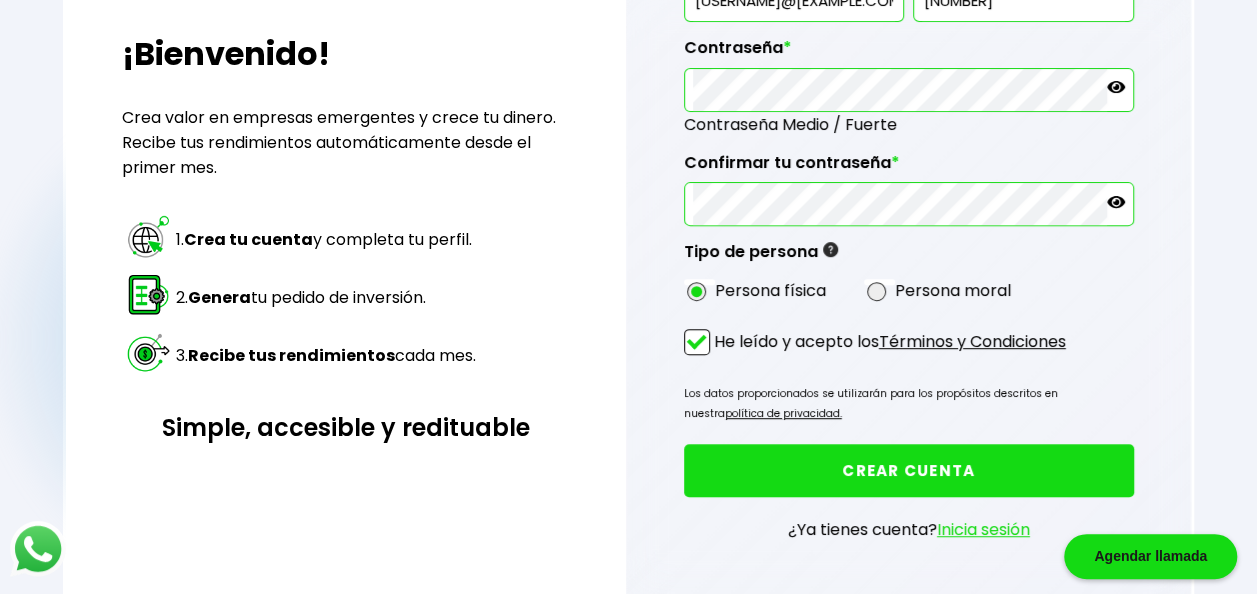 click on "CREAR CUENTA" at bounding box center [909, 470] 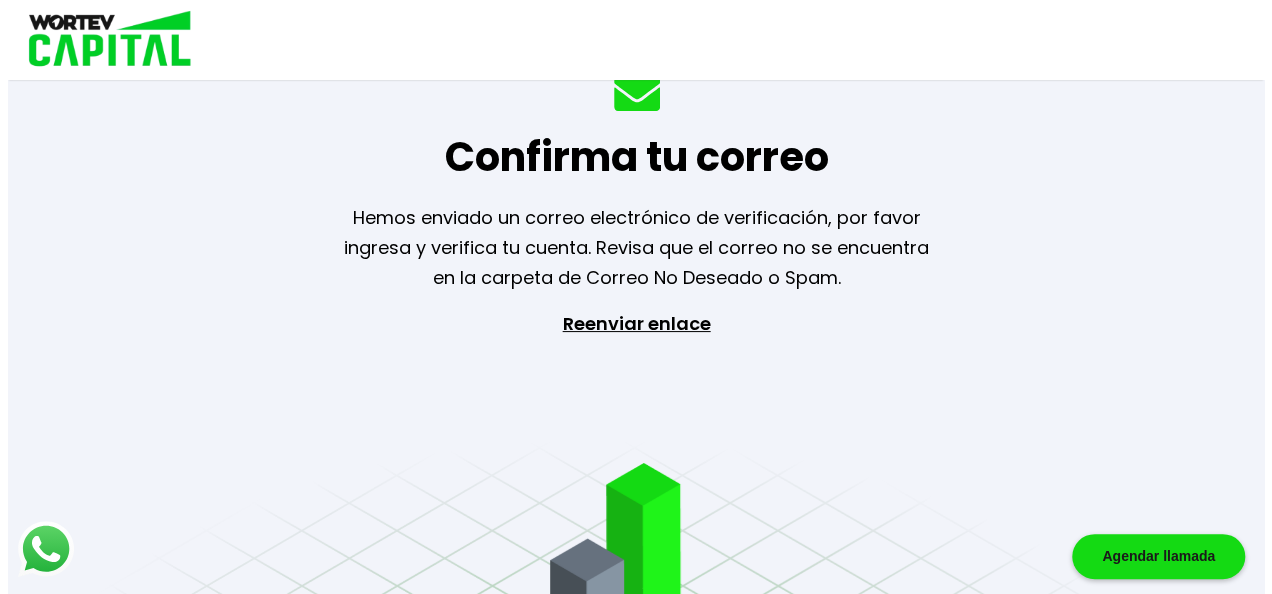 scroll, scrollTop: 0, scrollLeft: 0, axis: both 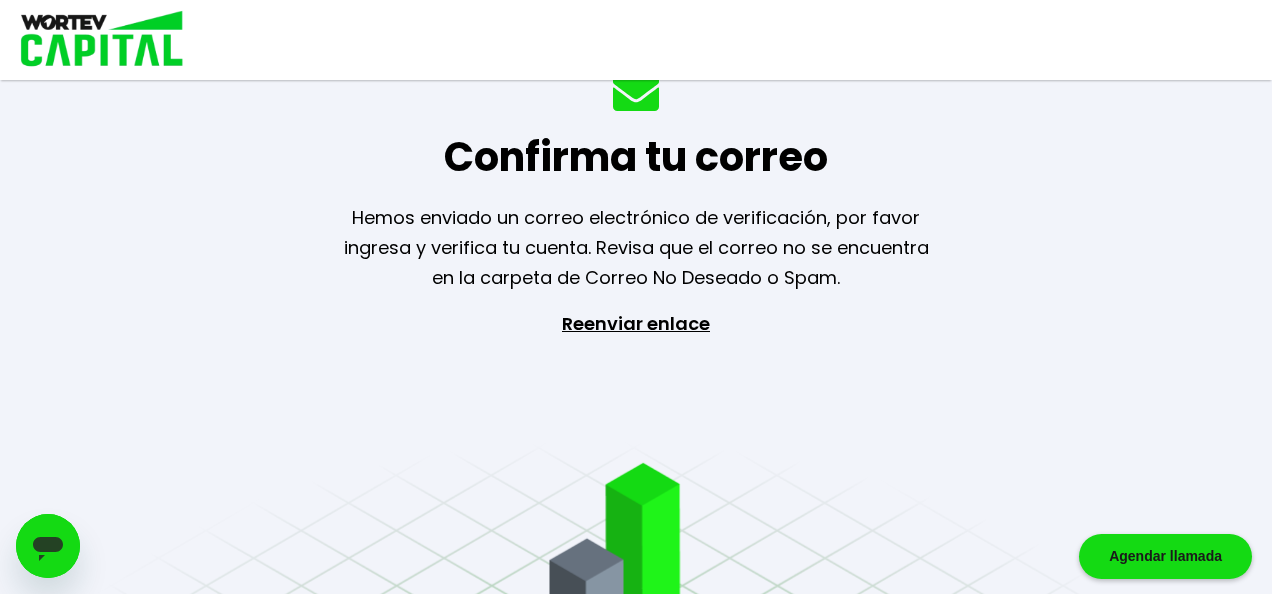 click on "Confirma tu correo Hemos enviado un correo electrónico de verificación, por favor ingresa y verifica tu cuenta. Revisa que el correo no se encuentra en la carpeta de Correo No Deseado o Spam. Reenviar enlace" at bounding box center [636, 297] 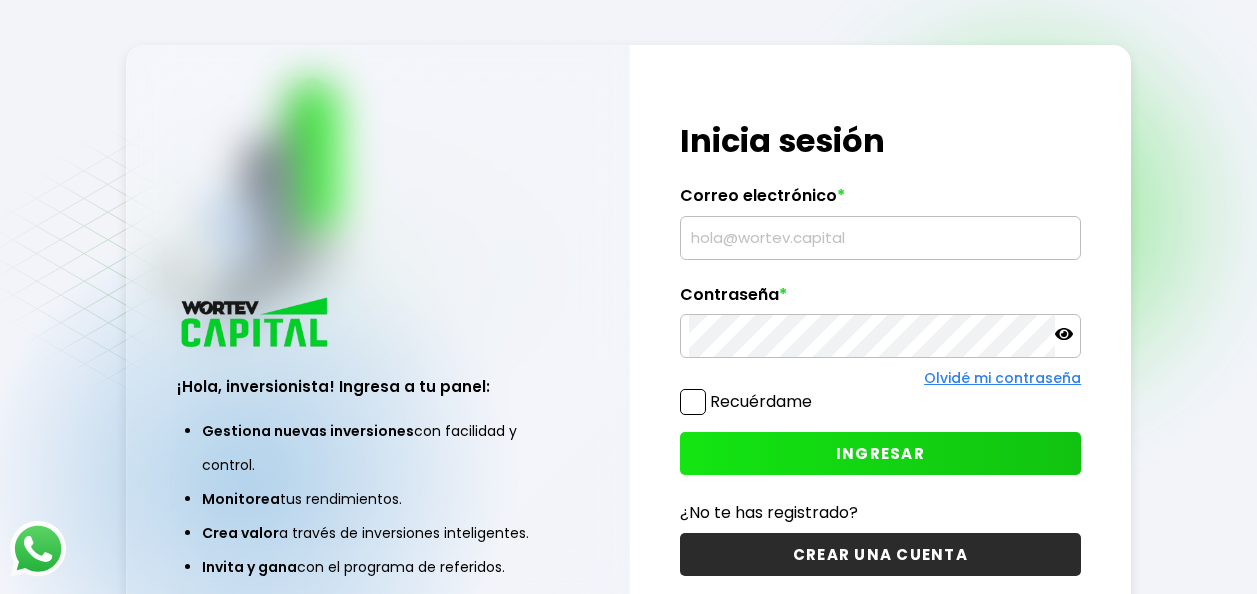scroll, scrollTop: 0, scrollLeft: 0, axis: both 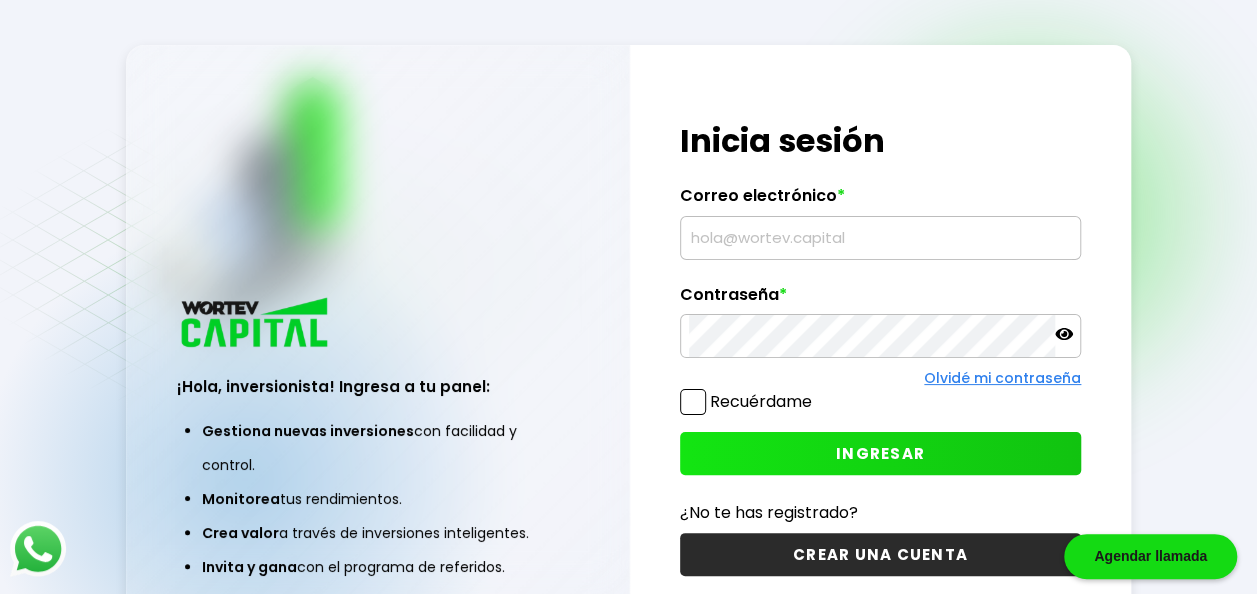 type on "[EMAIL]" 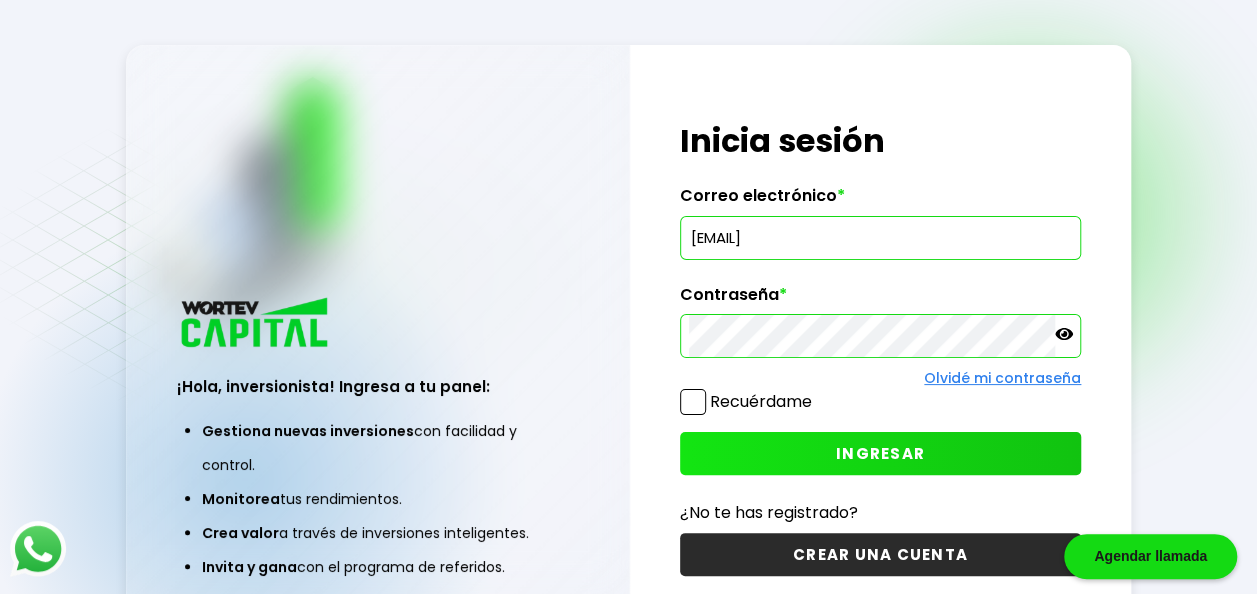 click on "Recuérdame" at bounding box center (761, 401) 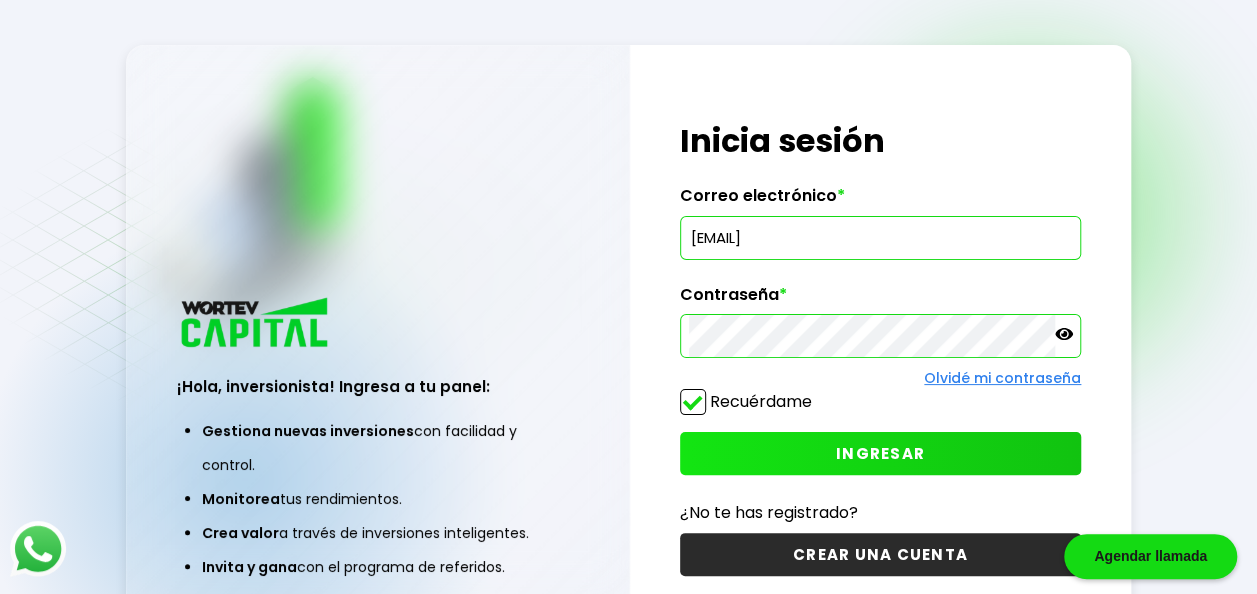 click on "INGRESAR" at bounding box center [880, 453] 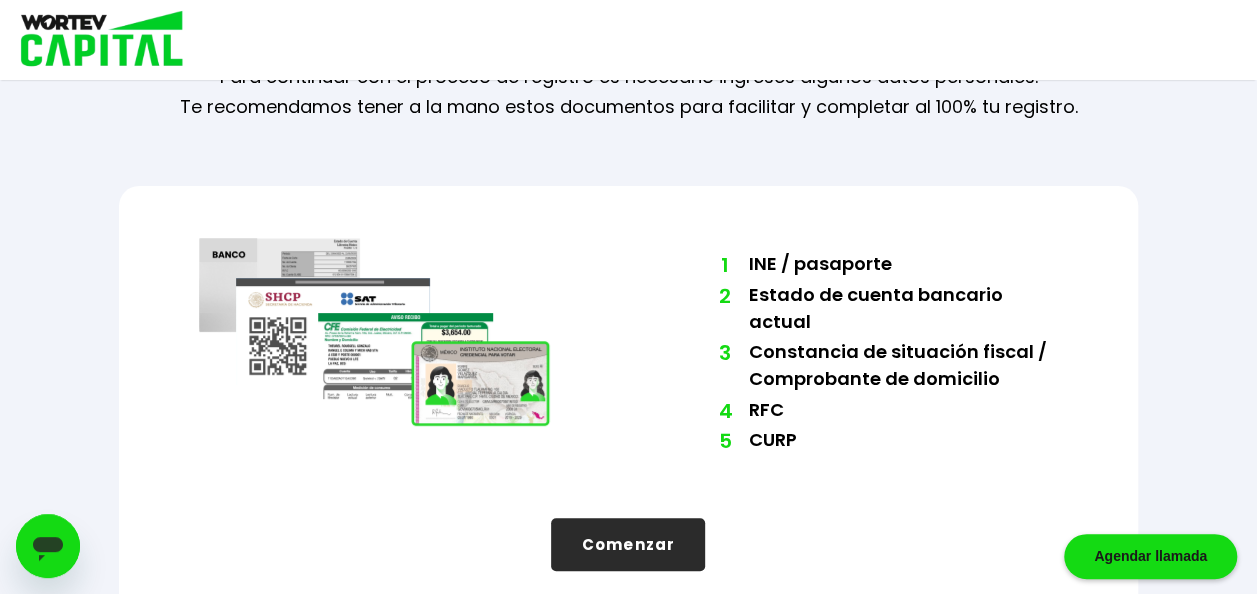 scroll, scrollTop: 140, scrollLeft: 0, axis: vertical 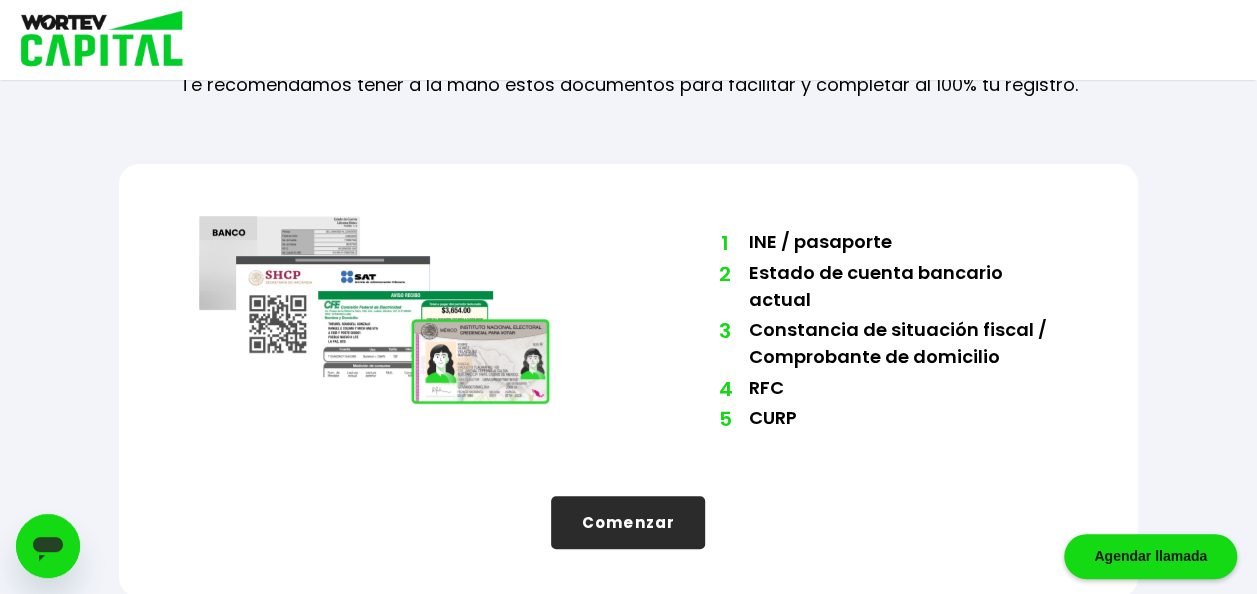 click on "Comenzar" at bounding box center (628, 522) 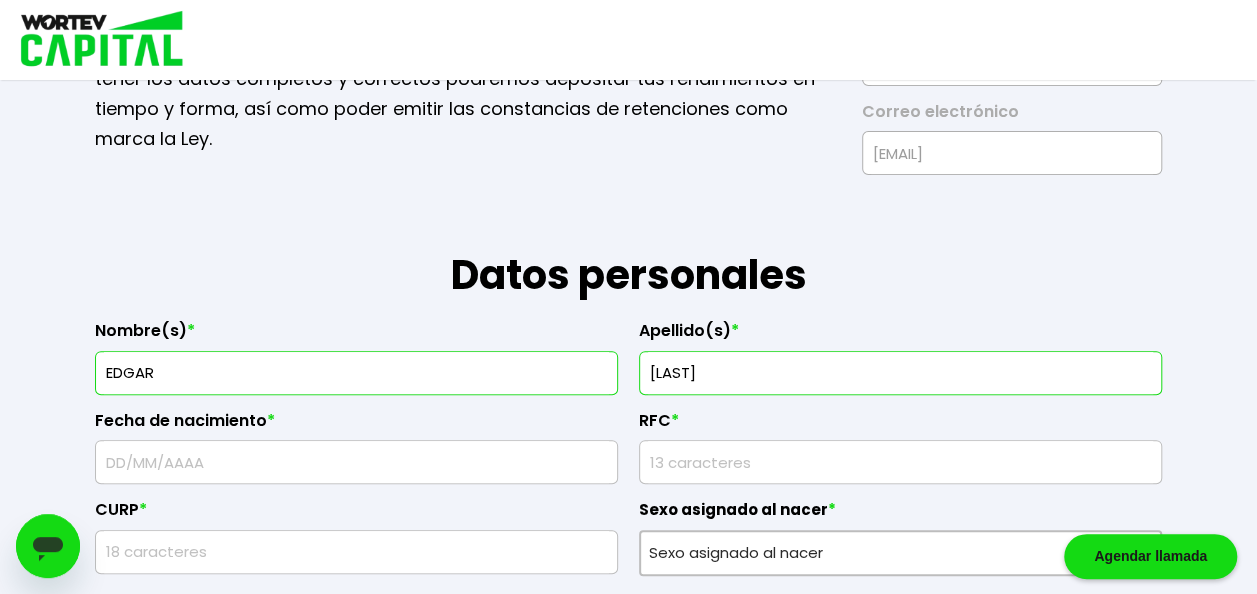 click on "[LAST]" at bounding box center [900, 373] 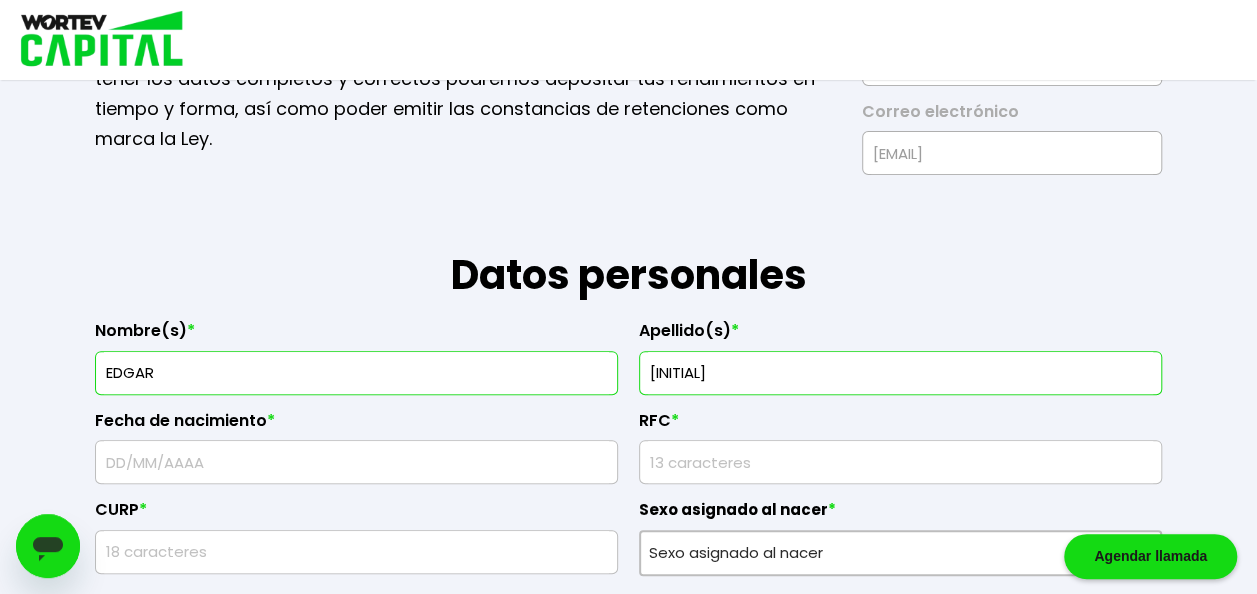 type on "R" 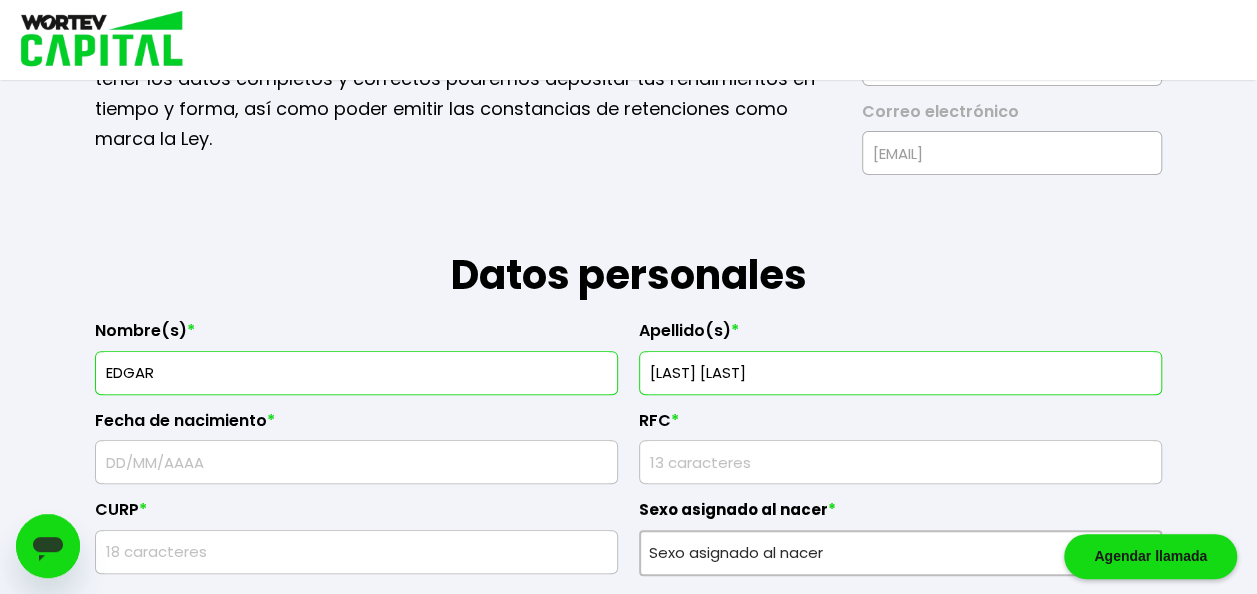 type on "[LAST] [LAST]" 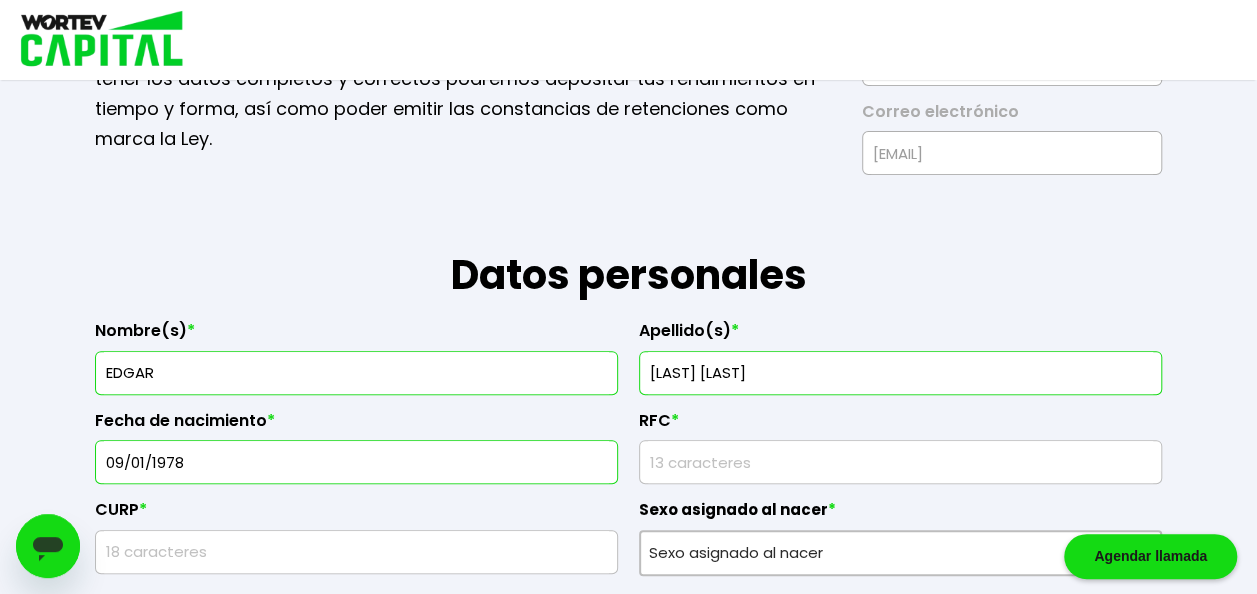 type on "09/01/1978" 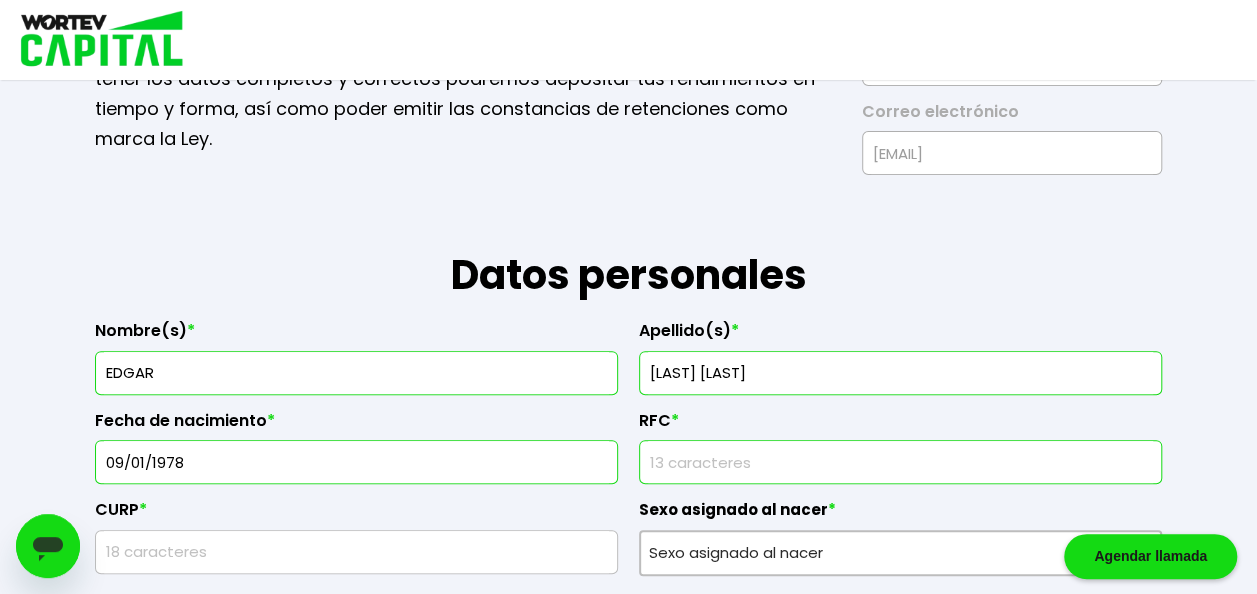 click at bounding box center [900, 462] 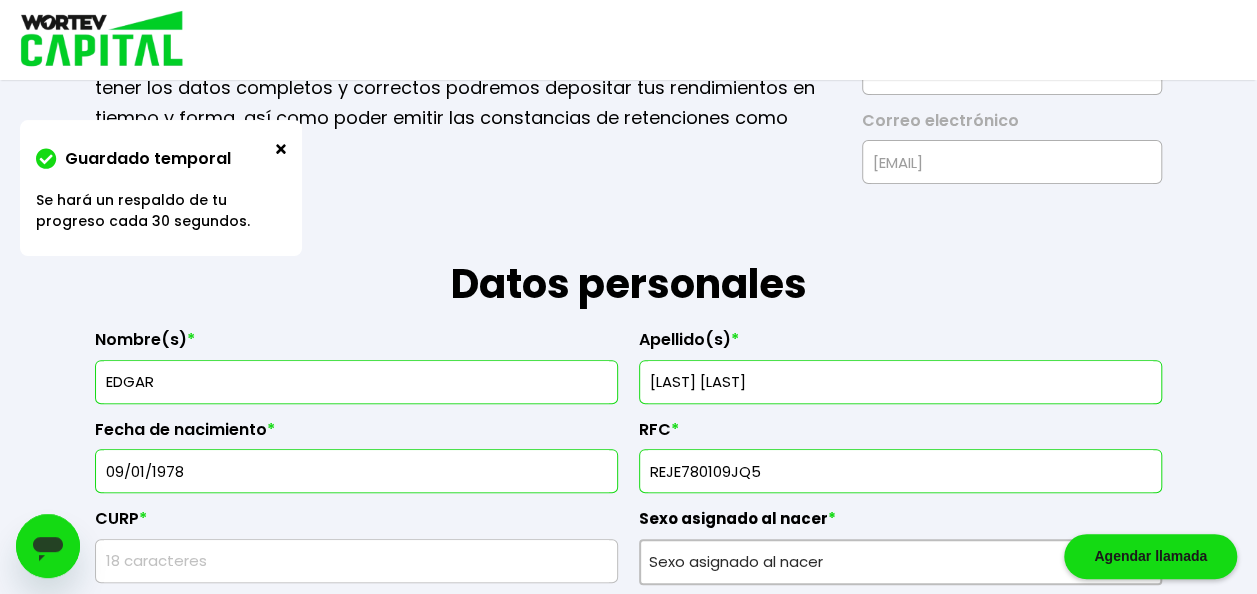 scroll, scrollTop: 102, scrollLeft: 0, axis: vertical 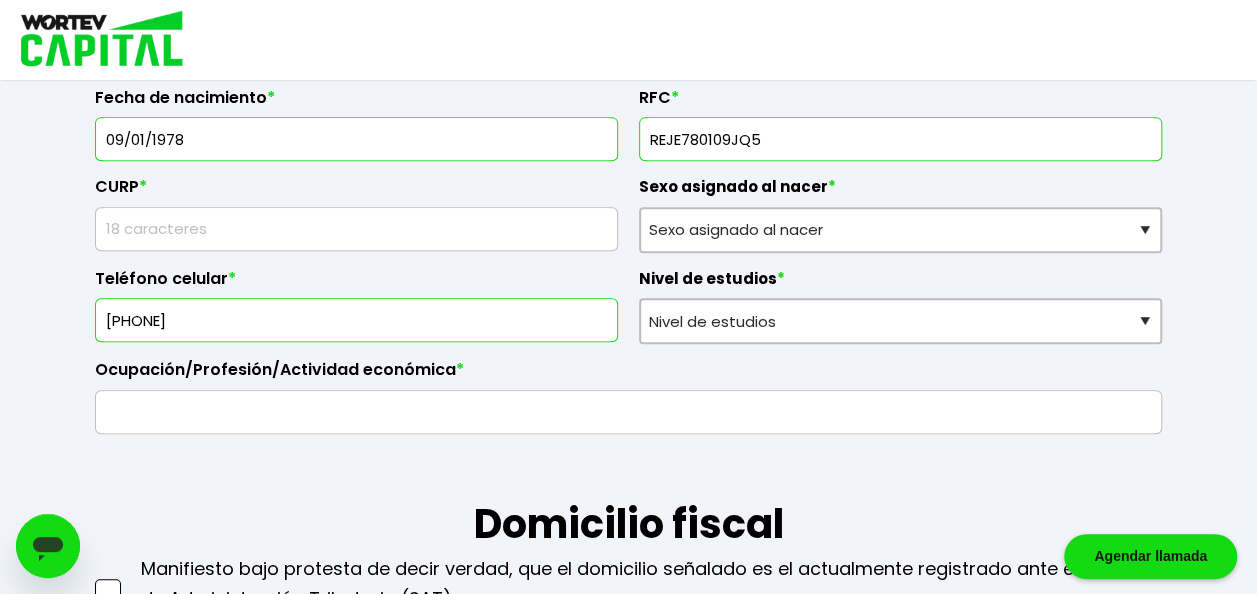 type on "REJE780109JQ5" 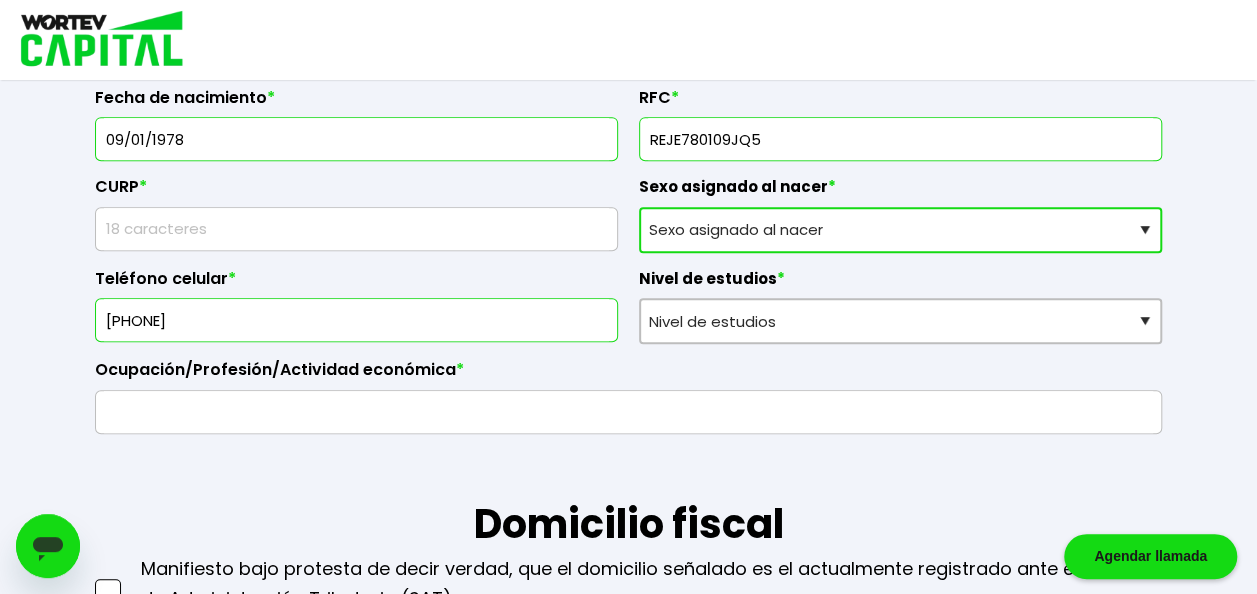 click on "Sexo asignado al nacer Hombre Mujer Prefiero no contestar" at bounding box center [900, 230] 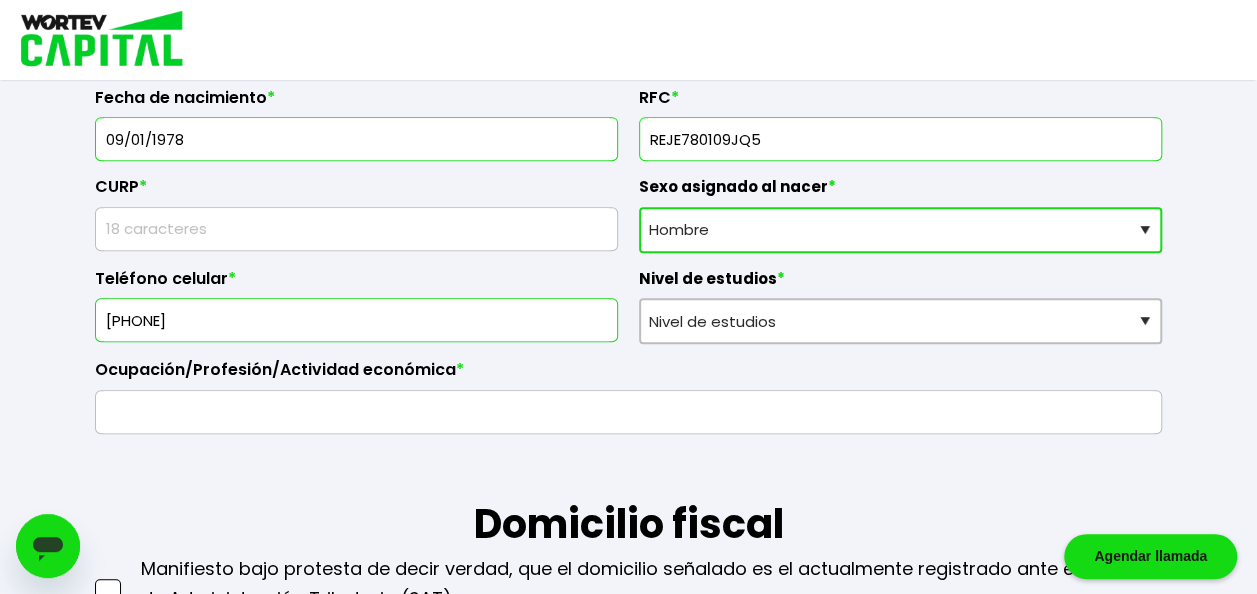 click on "Sexo asignado al nacer Hombre Mujer Prefiero no contestar" at bounding box center [900, 230] 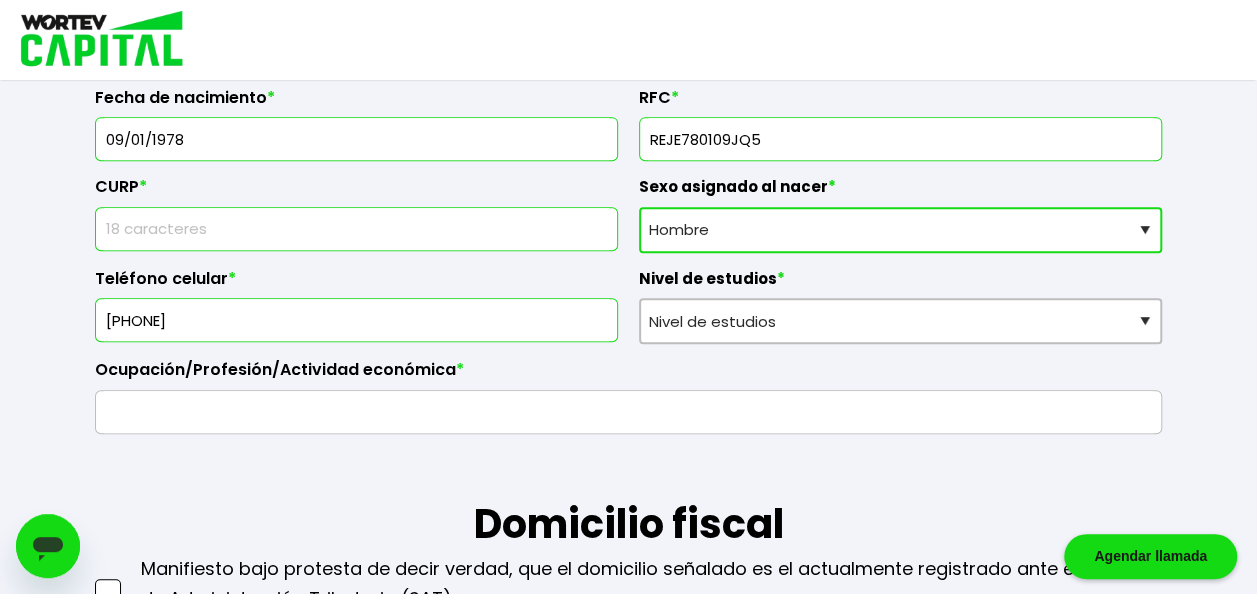click at bounding box center (356, 229) 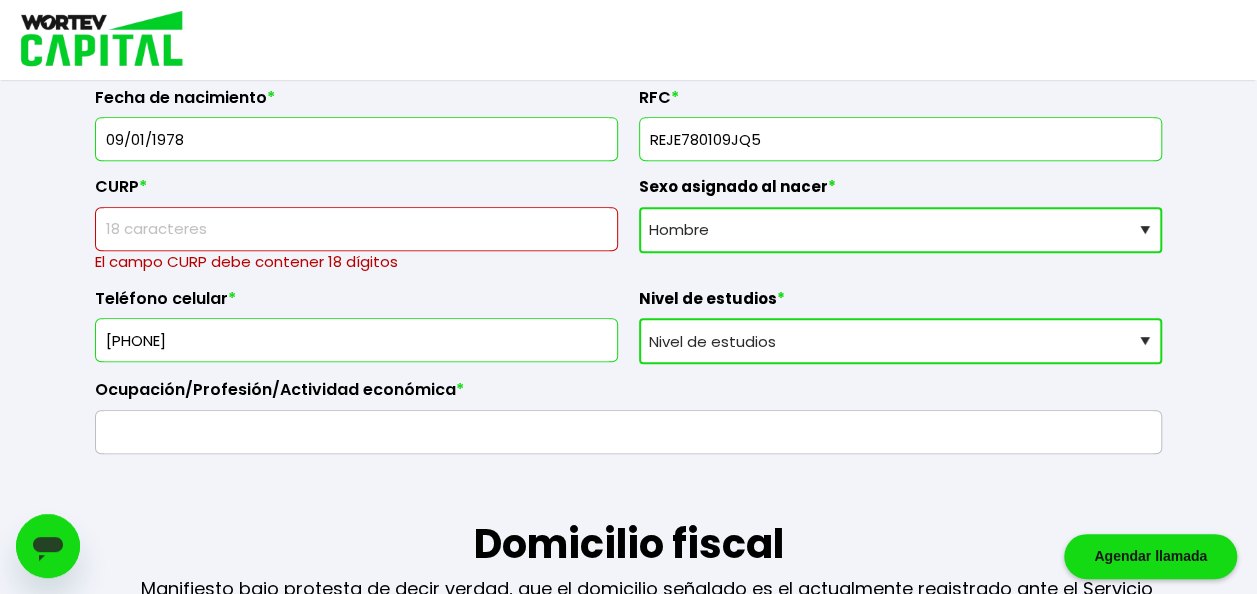 click on "Nivel de estudios Primaria Secundaria Bachillerato Licenciatura Posgrado" at bounding box center [900, 341] 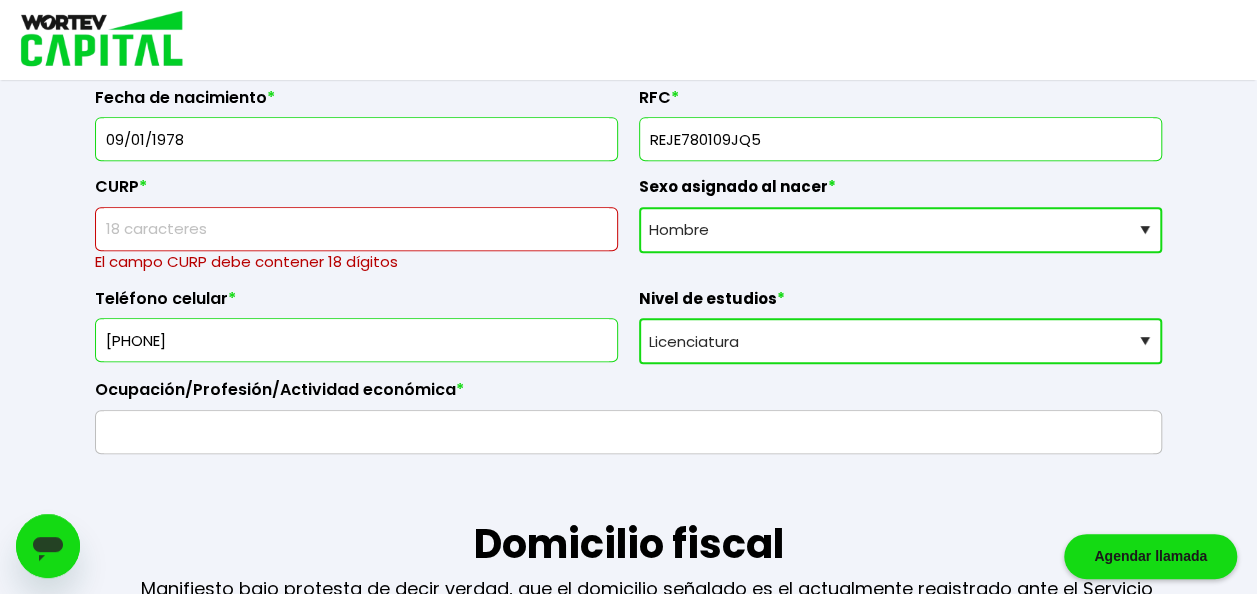 click on "Nivel de estudios Primaria Secundaria Bachillerato Licenciatura Posgrado" at bounding box center (900, 341) 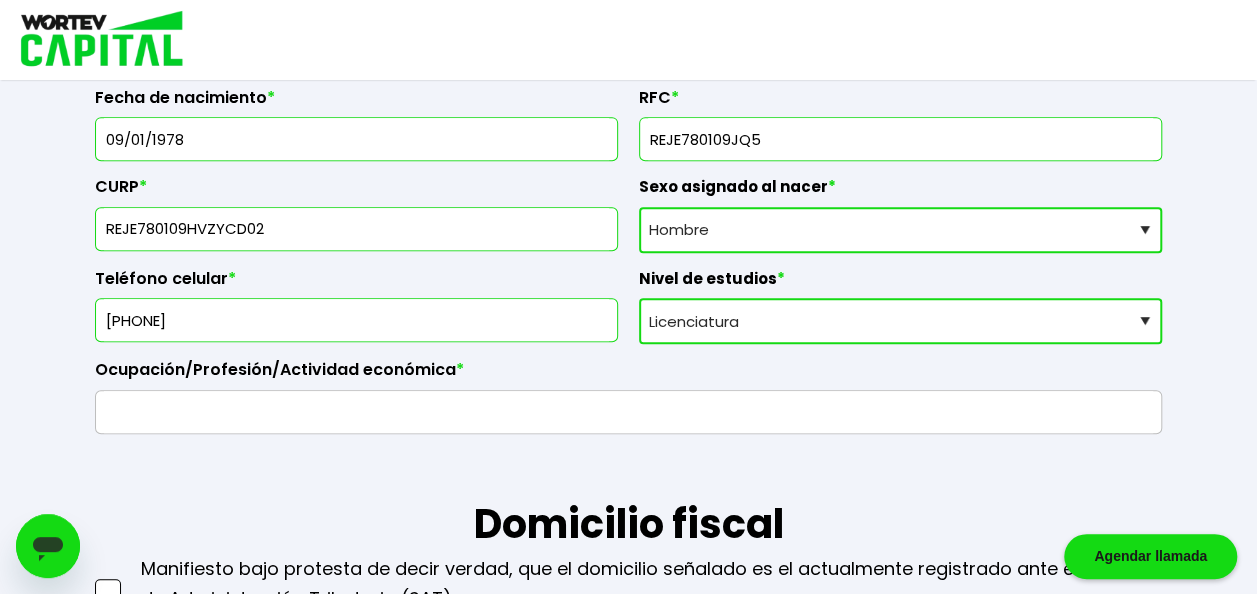 type on "REJE780109HVZYCD02" 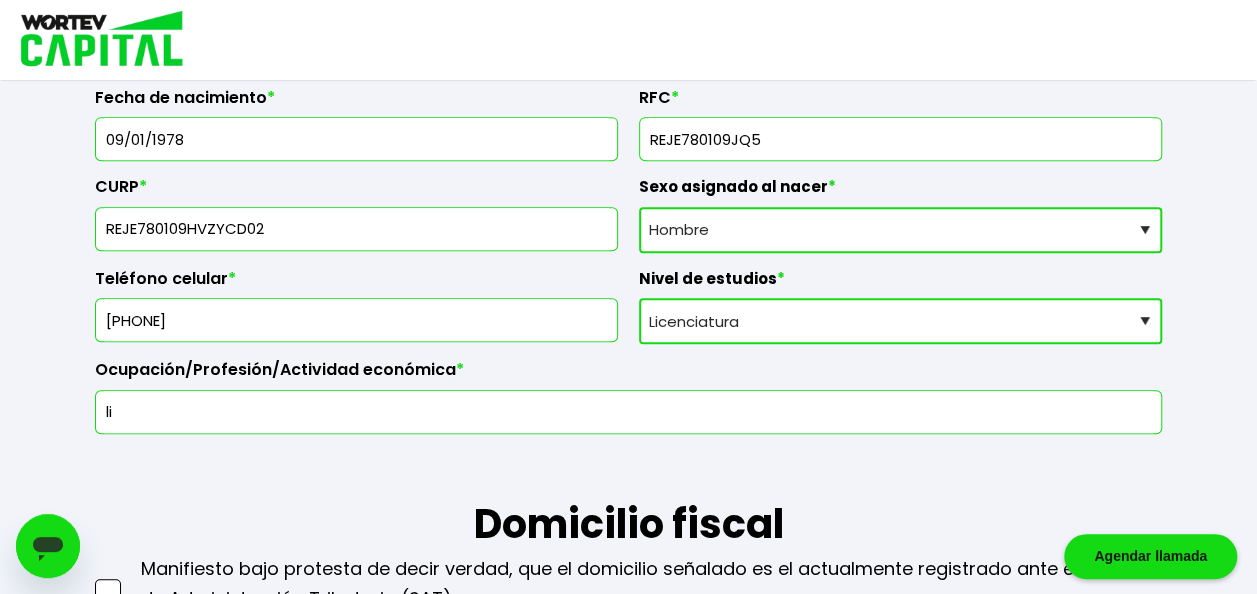 type on "l" 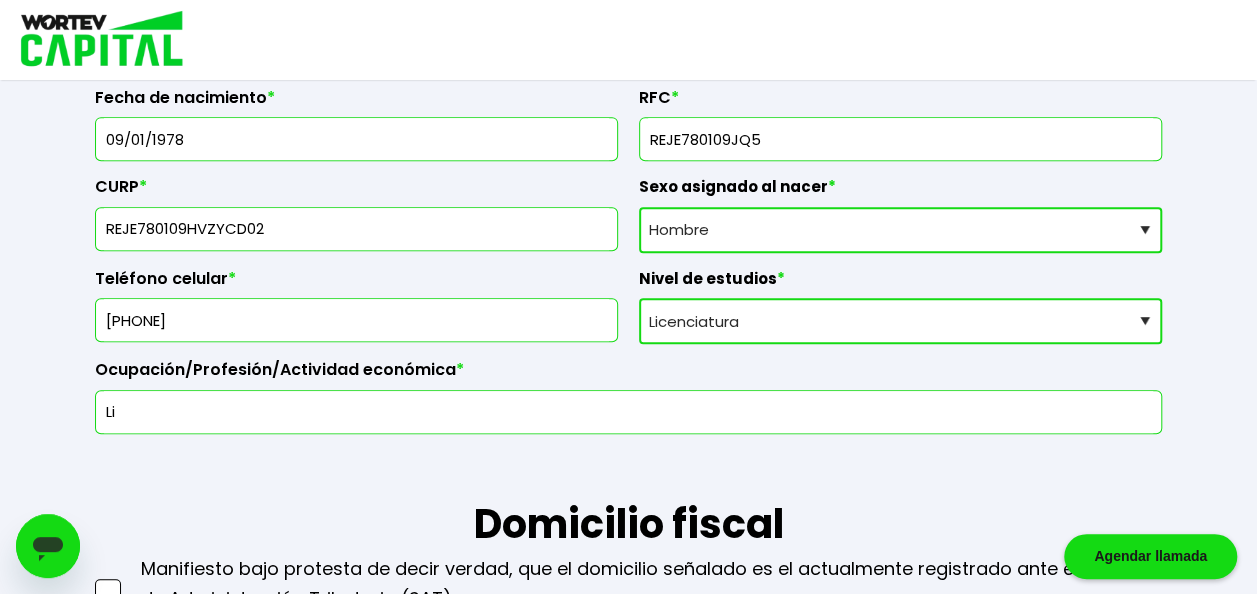 type on "L" 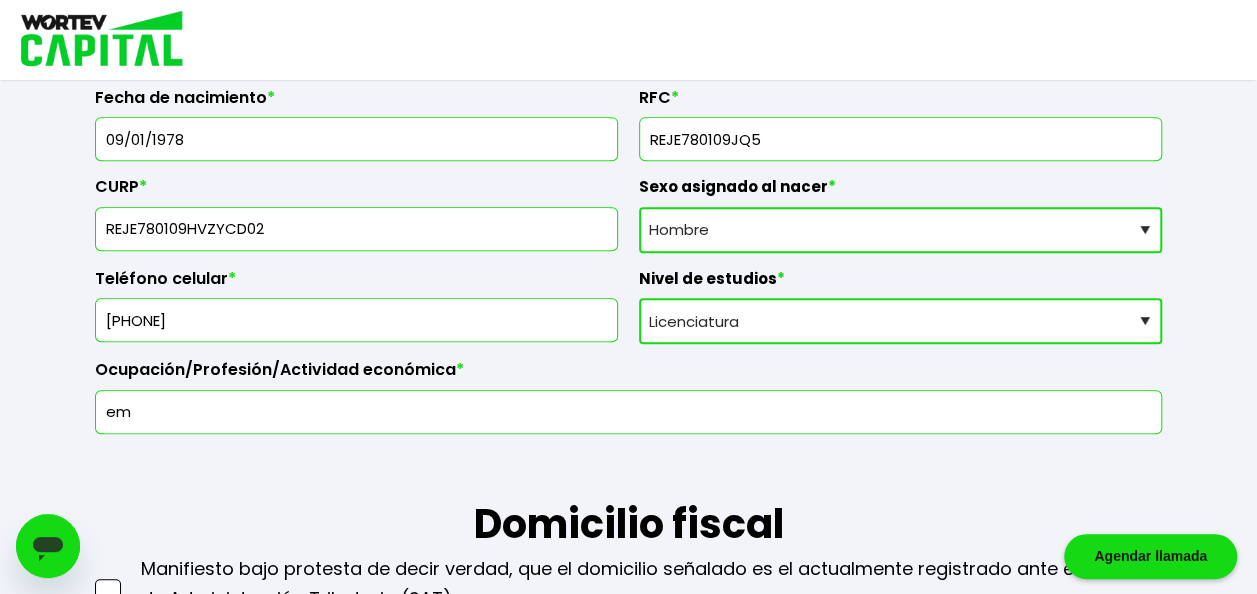 type on "e" 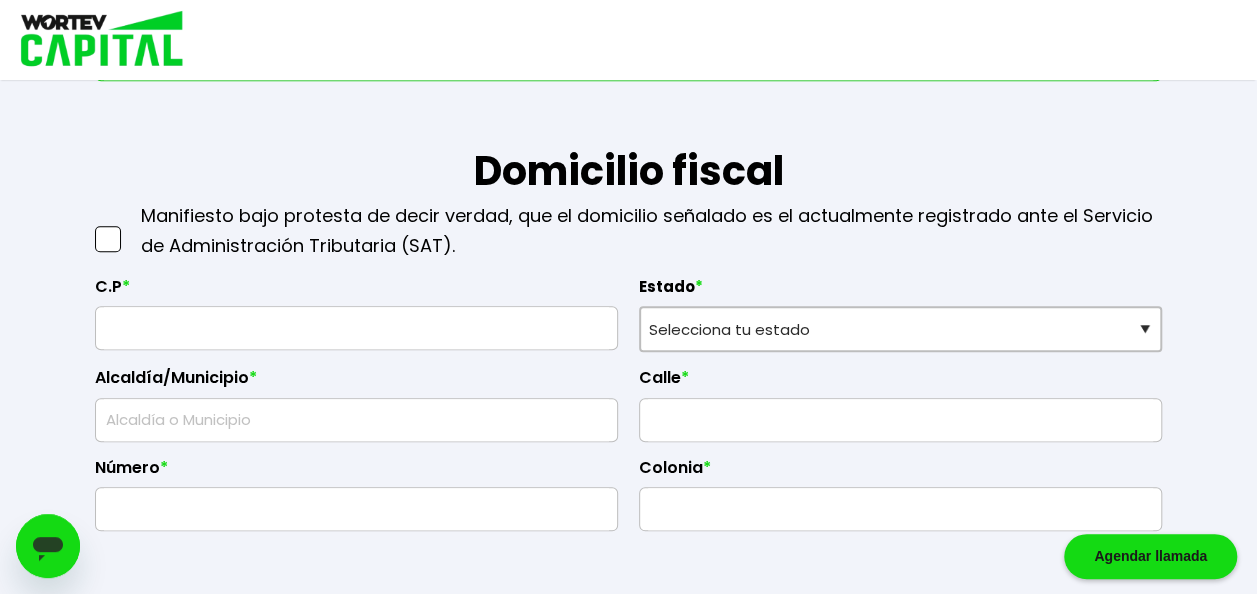 scroll, scrollTop: 828, scrollLeft: 0, axis: vertical 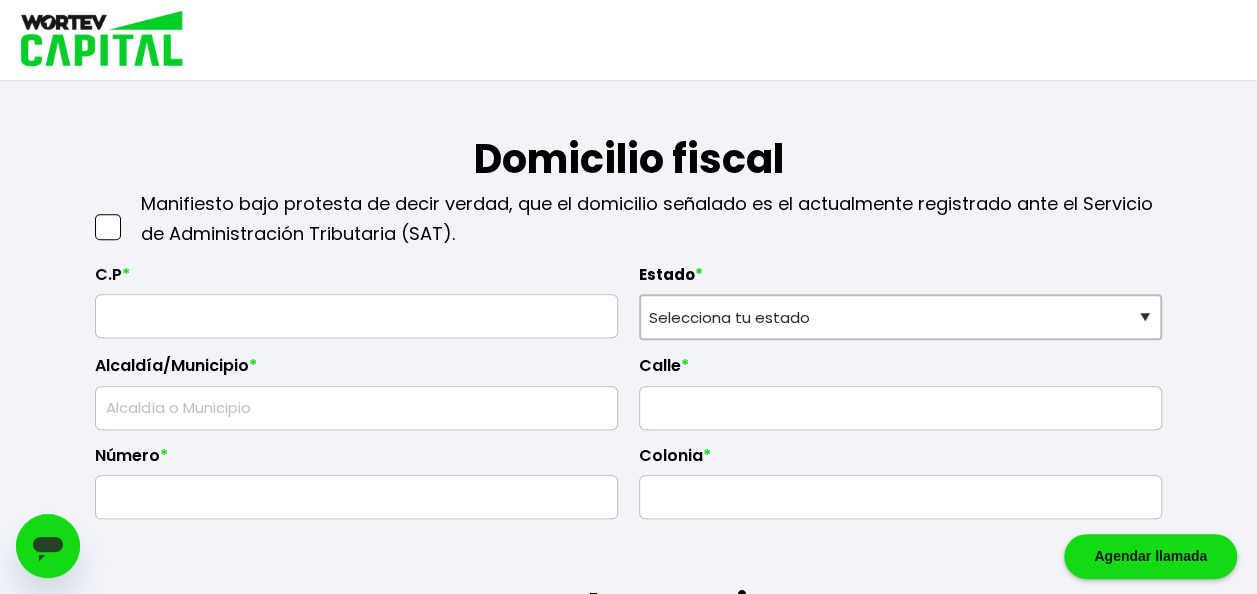 type on "Empleado" 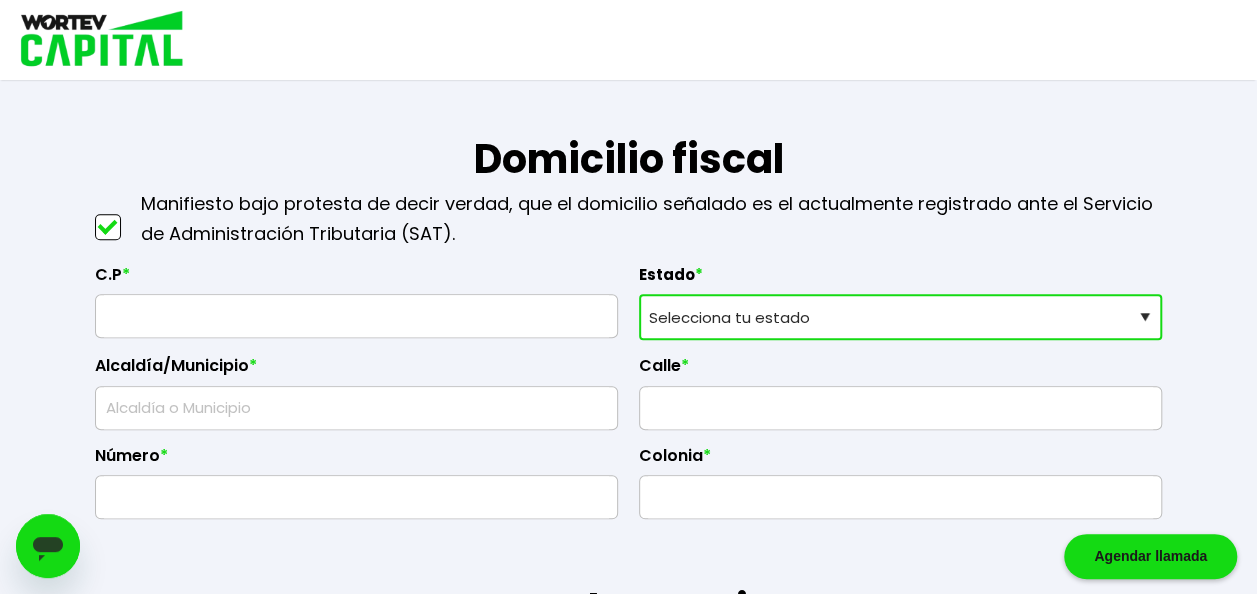 click on "Selecciona tu estado Aguascalientes Baja California Baja California Sur Campeche Chiapas Ciudad de México Chihuahua Coahuila Colima Durango Estado de México Guanajuato Guerrero Hidalgo Jalisco Michoacán Morelos Nayarit Nuevo León Oaxaca Puebla Querétaro Quintana Roo San Luis Potosí Sinaloa Sonora Tabasco Tamaulipas Tlaxcala Veracruz Yucatán Zacatecas" at bounding box center (900, 317) 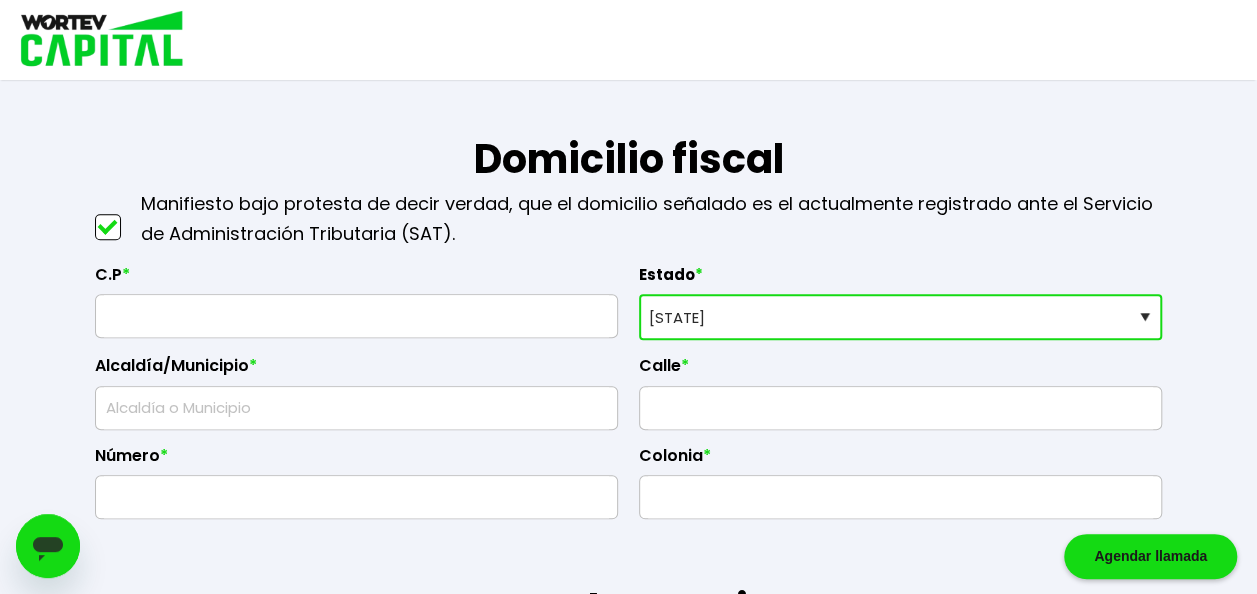 click on "Selecciona tu estado Aguascalientes Baja California Baja California Sur Campeche Chiapas Ciudad de México Chihuahua Coahuila Colima Durango Estado de México Guanajuato Guerrero Hidalgo Jalisco Michoacán Morelos Nayarit Nuevo León Oaxaca Puebla Querétaro Quintana Roo San Luis Potosí Sinaloa Sonora Tabasco Tamaulipas Tlaxcala Veracruz Yucatán Zacatecas" at bounding box center [900, 317] 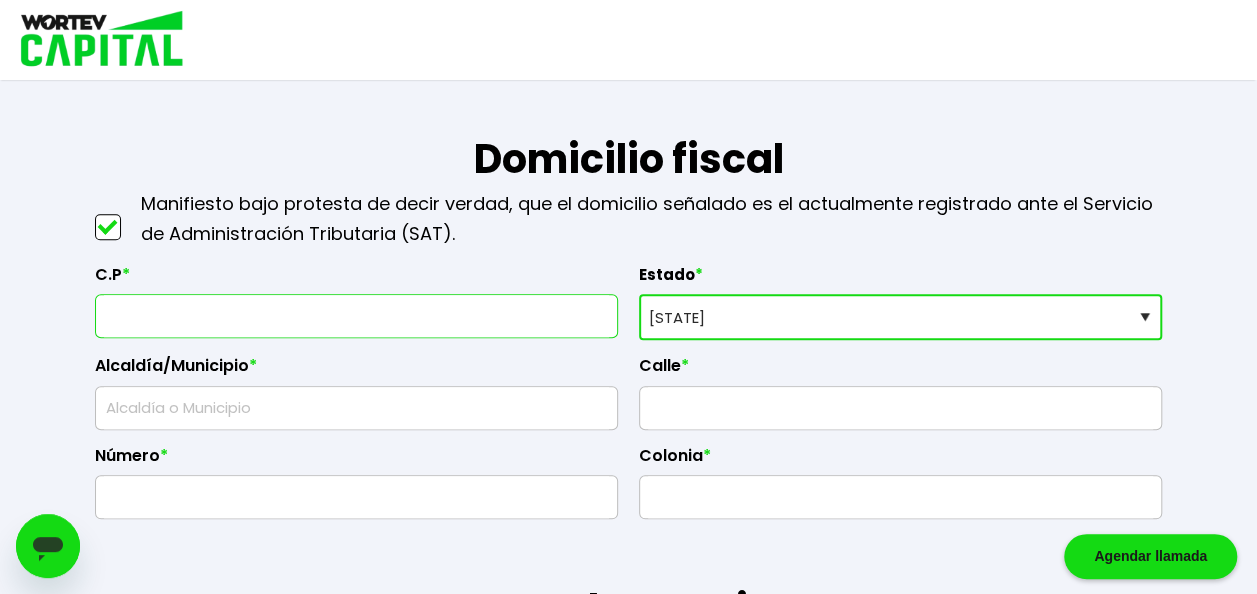 click at bounding box center (356, 316) 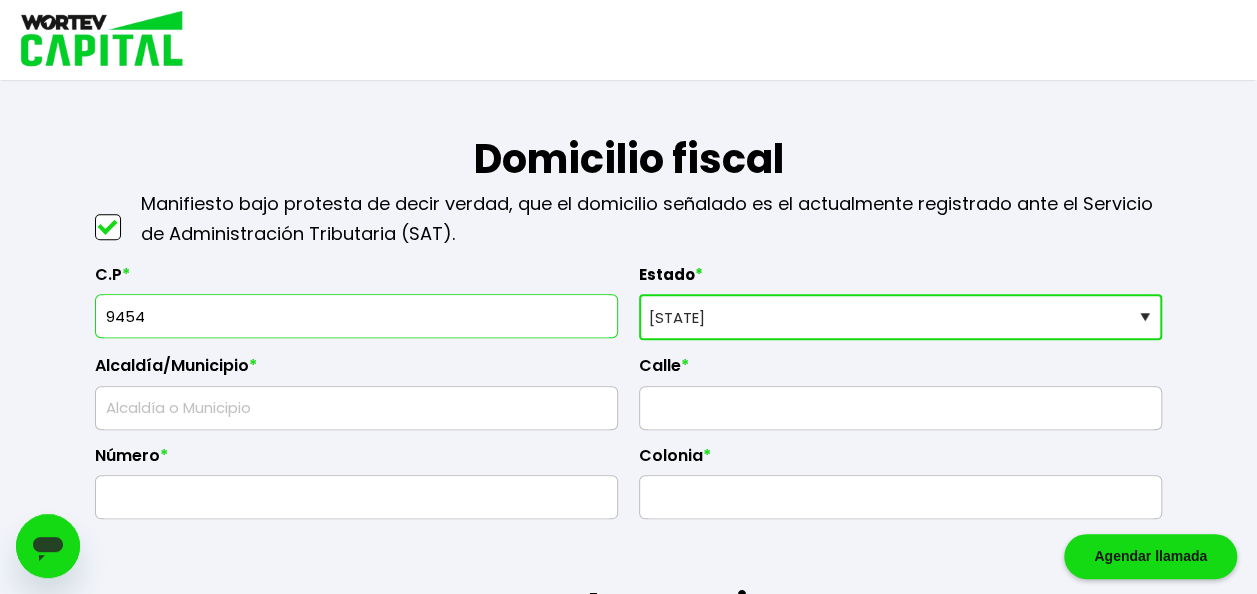 type on "94542" 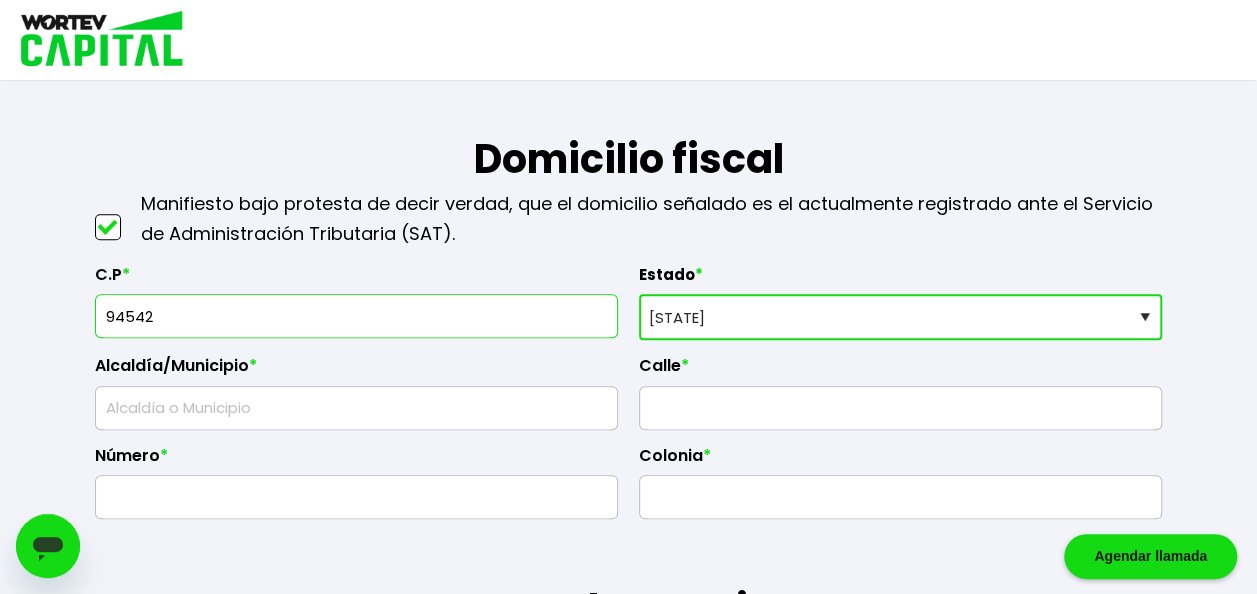 type on "[CITY]" 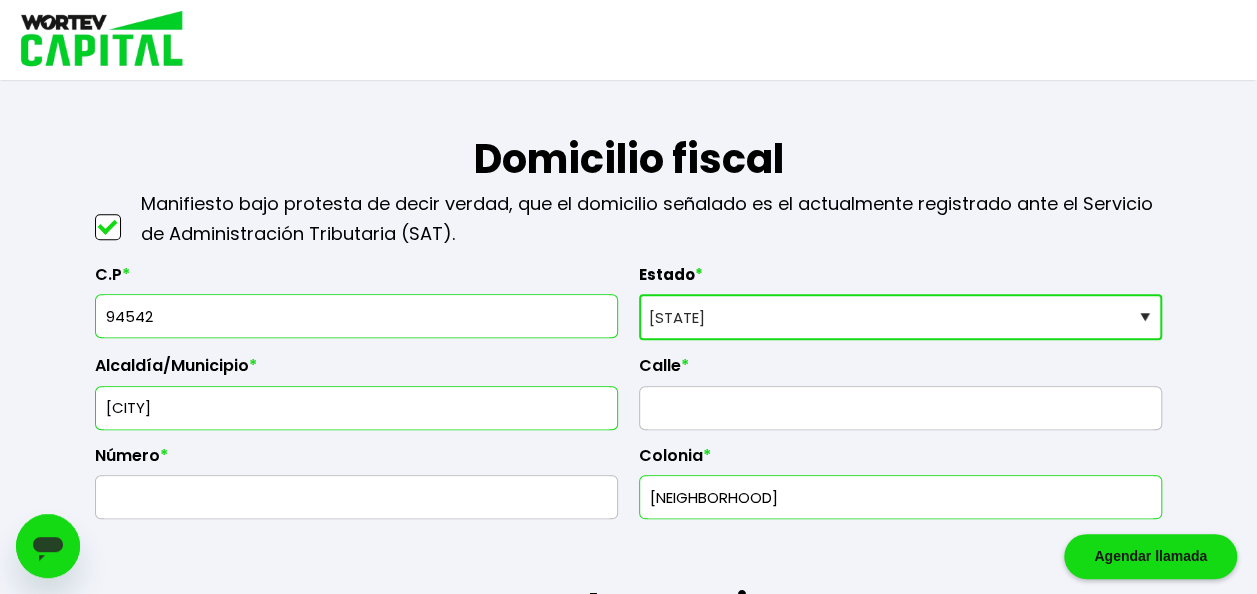 type on "94542" 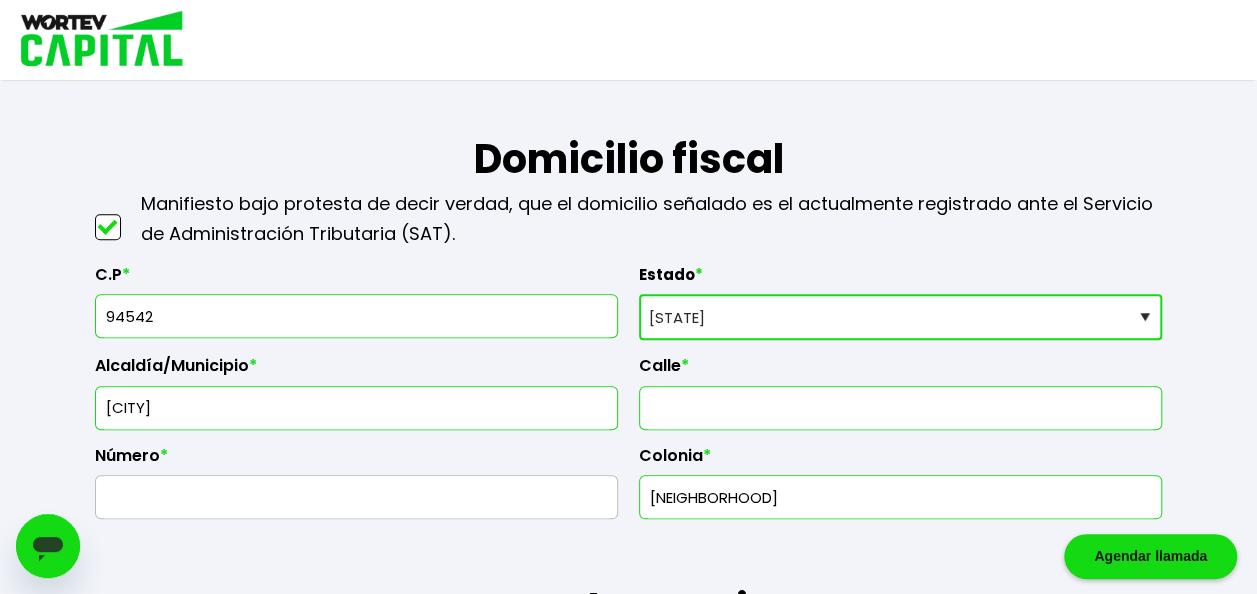 click at bounding box center (900, 408) 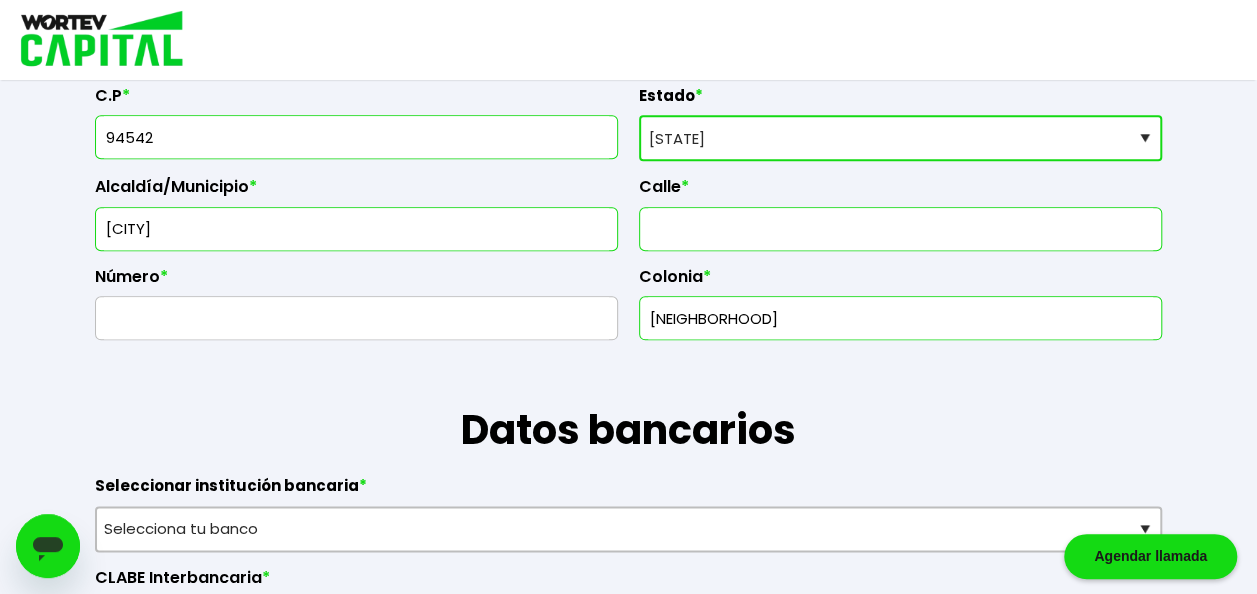 scroll, scrollTop: 1024, scrollLeft: 0, axis: vertical 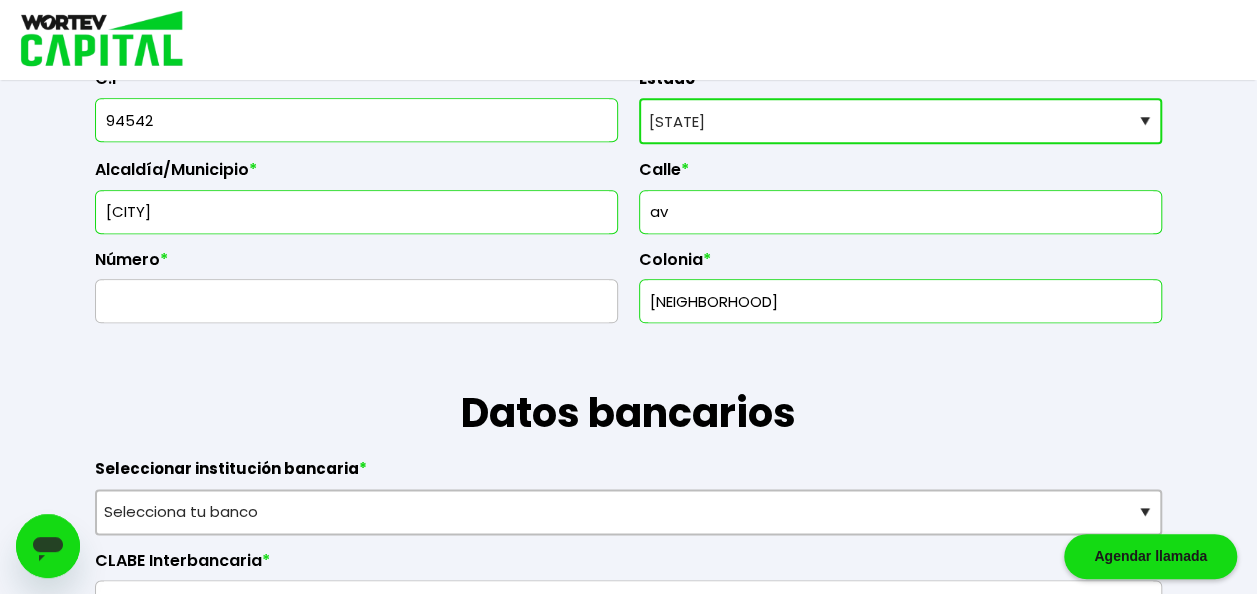 type on "a" 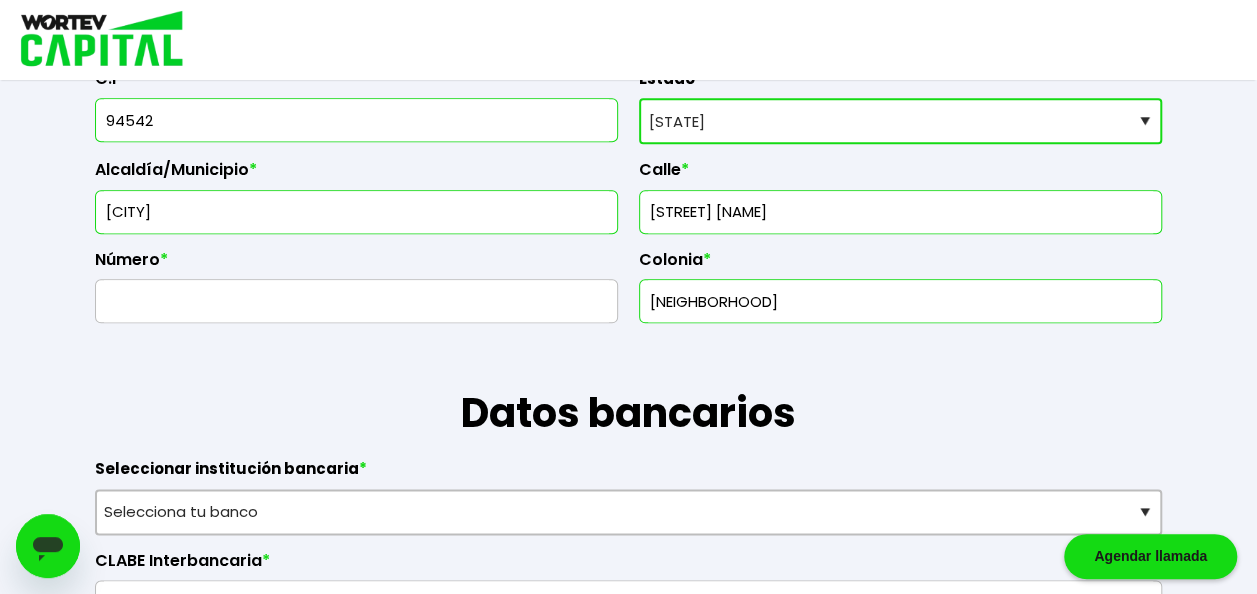 type on "[STREET] [NAME]" 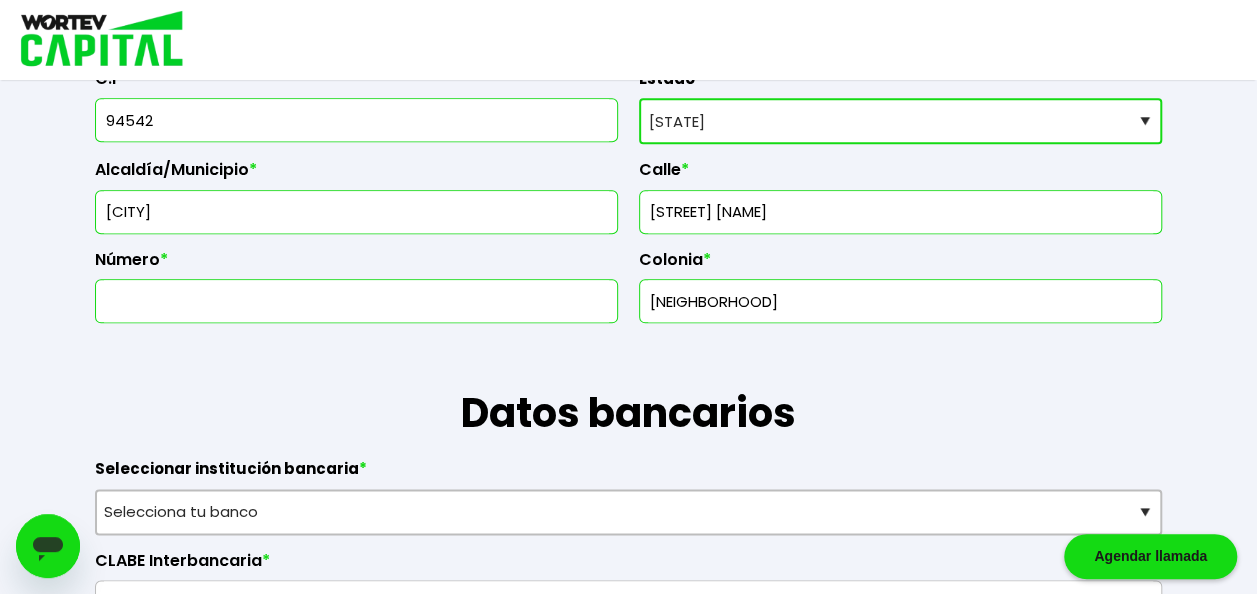 click at bounding box center (356, 301) 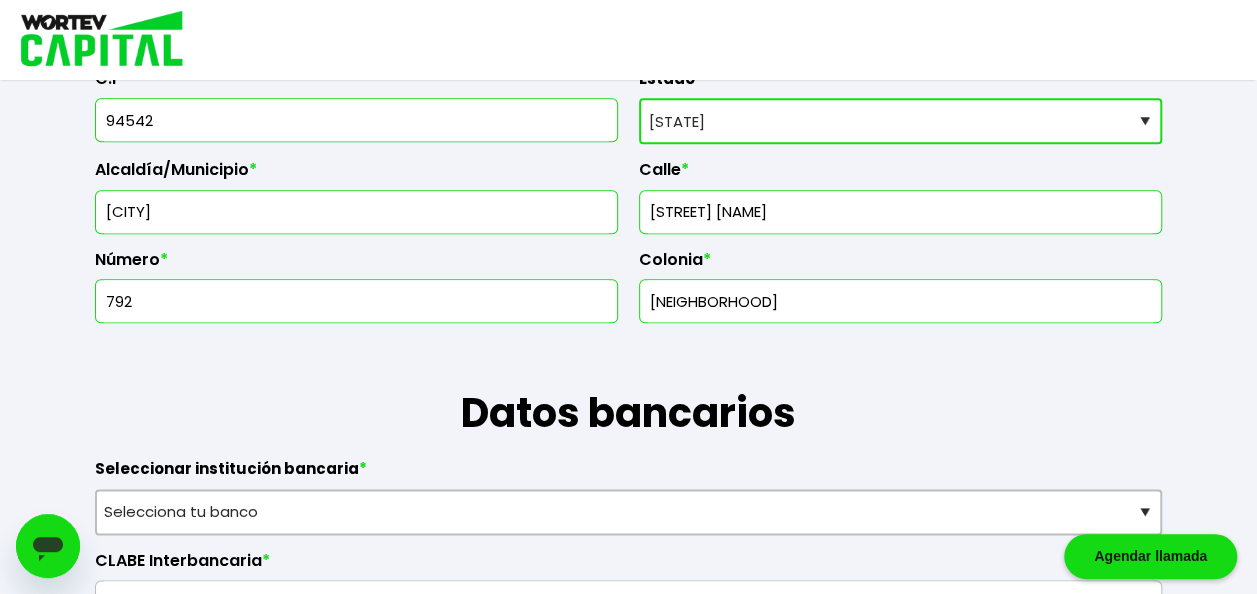 type on "792" 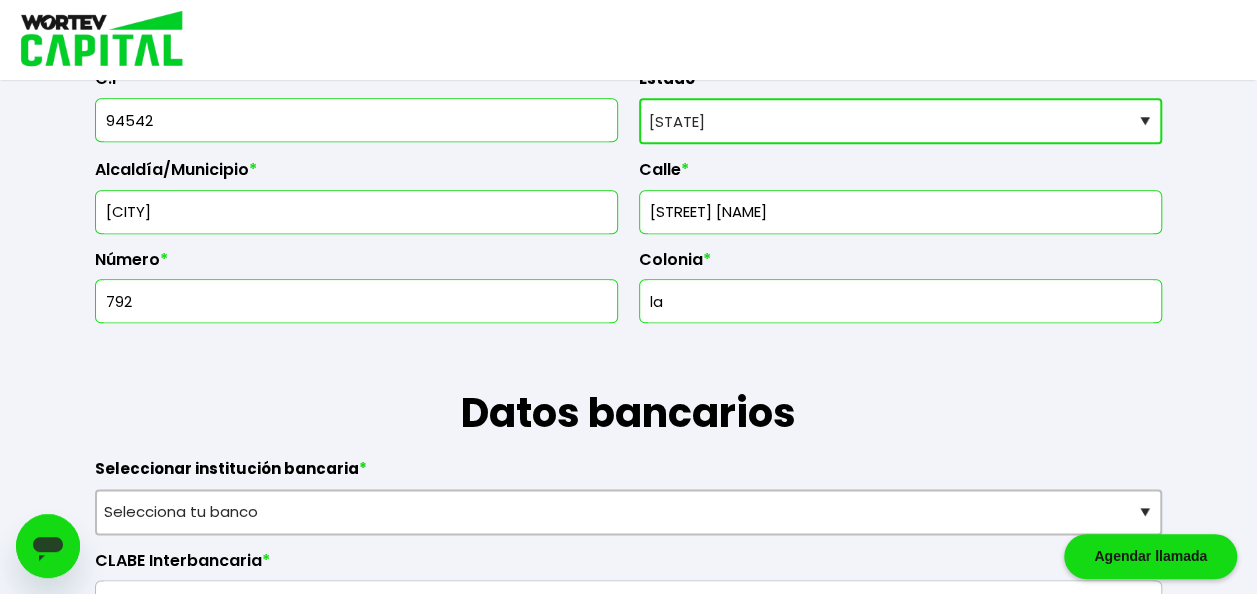 type on "l" 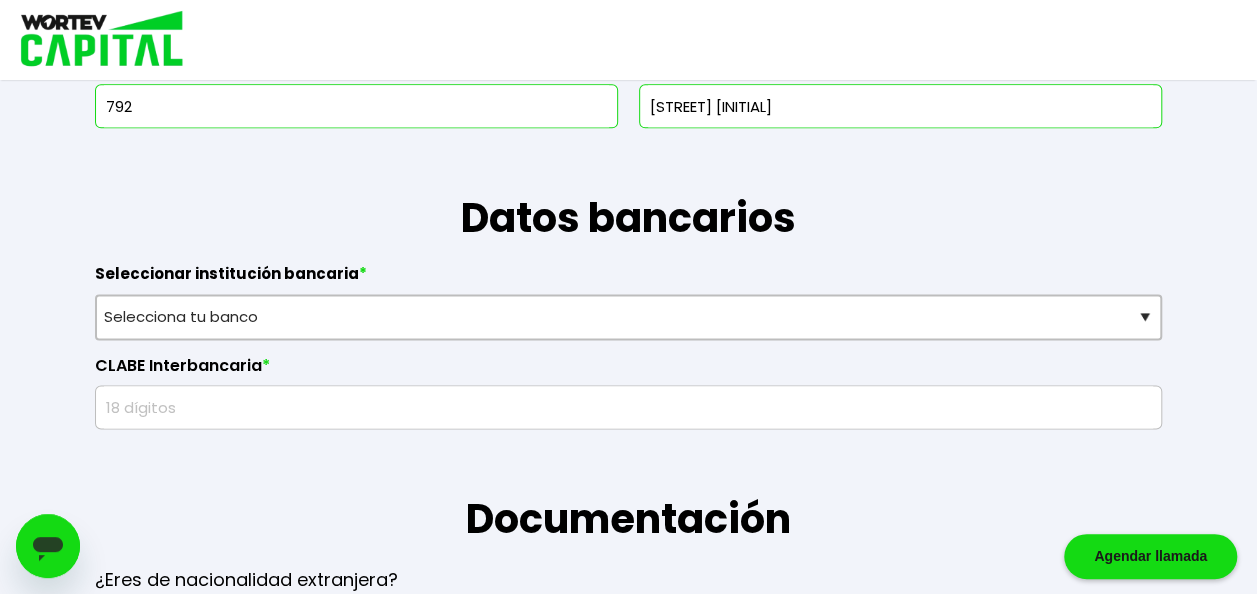 scroll, scrollTop: 1266, scrollLeft: 0, axis: vertical 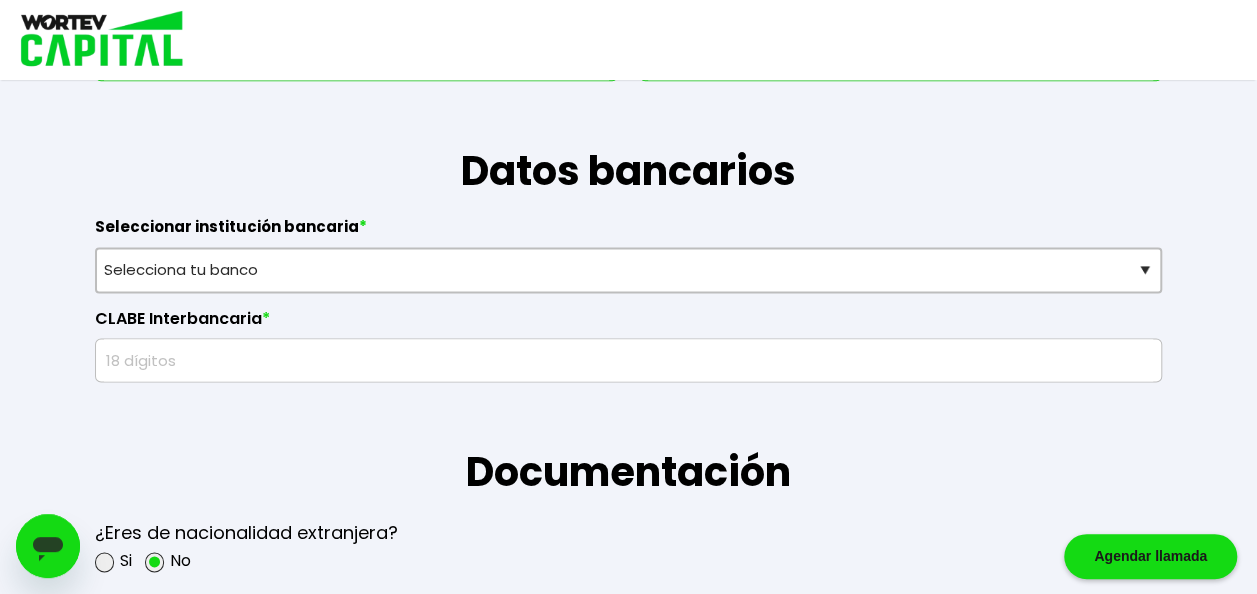 type on "[STREET] [INITIAL]" 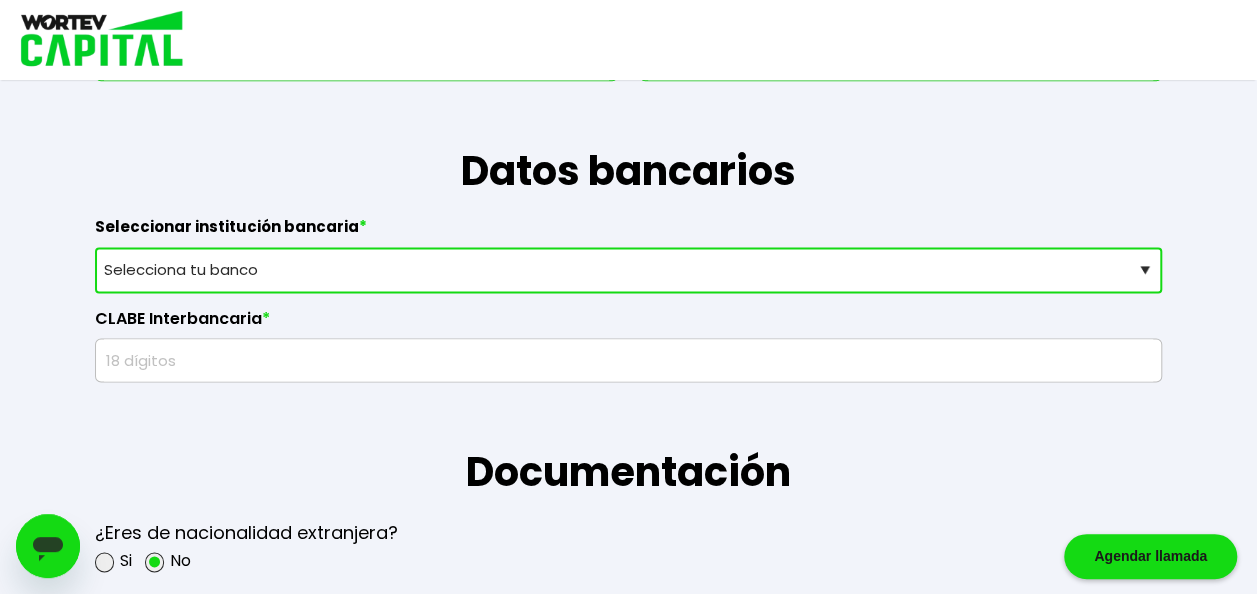 click on "Selecciona tu banco ABC Capital Actinver Afirme Albo ASP Banamex Banbajio Banco Autofin Banco Azteca Banco Bancrea Banco Base Banco Inmobiliario Mexicano Banco Sabadell Banco ve por más Bancoppel Banjercito Bankaool Banorte Banregio Banregio (Hey Banco) Bansefi Bansi BBVA Bancomer Bineo Caja Morelia Valladolid Caja Popular Mexicana Caja Yanga CIBanco Compartamos Banco CONSUBANCO Cuenca Finsus Fondeadora Grupo Financiero MULTIVA HSBC Inbursa INTERCAM Banco INVEX IXE Klar Alternativos ku-bo Financiero, S.A. de C.V. Mercado Pago Mifel Nu Bank Santander Scotiabank Stori STP Uala Otro" at bounding box center [628, 270] 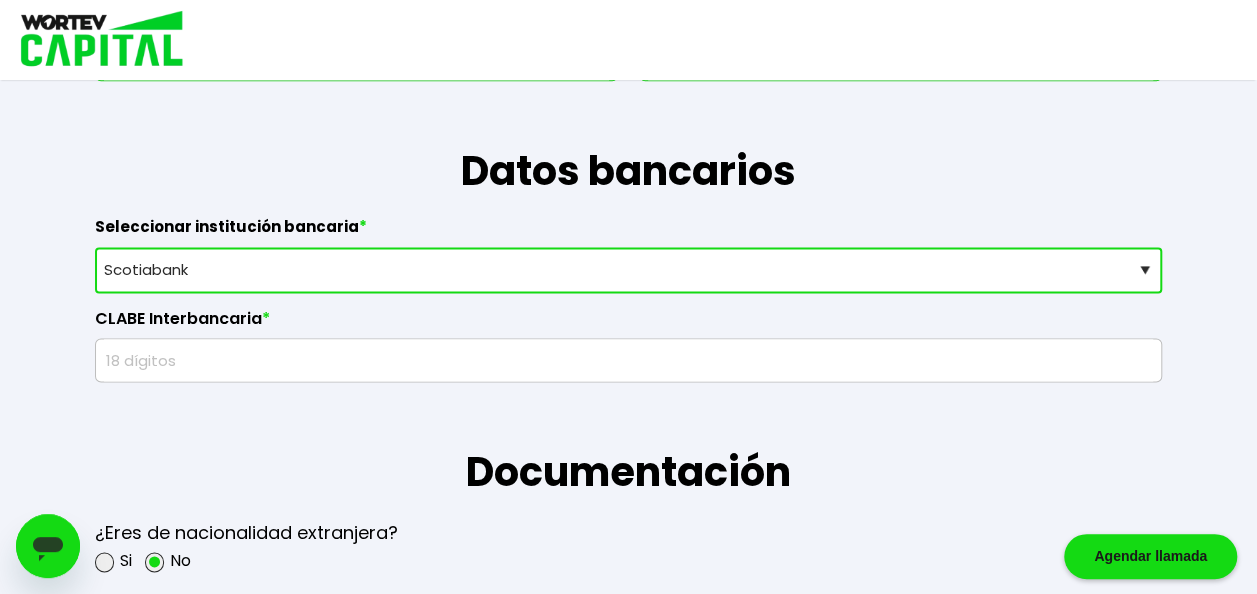 click on "Selecciona tu banco ABC Capital Actinver Afirme Albo ASP Banamex Banbajio Banco Autofin Banco Azteca Banco Bancrea Banco Base Banco Inmobiliario Mexicano Banco Sabadell Banco ve por más Bancoppel Banjercito Bankaool Banorte Banregio Banregio (Hey Banco) Bansefi Bansi BBVA Bancomer Bineo Caja Morelia Valladolid Caja Popular Mexicana Caja Yanga CIBanco Compartamos Banco CONSUBANCO Cuenca Finsus Fondeadora Grupo Financiero MULTIVA HSBC Inbursa INTERCAM Banco INVEX IXE Klar Alternativos ku-bo Financiero, S.A. de C.V. Mercado Pago Mifel Nu Bank Santander Scotiabank Stori STP Uala Otro" at bounding box center [628, 270] 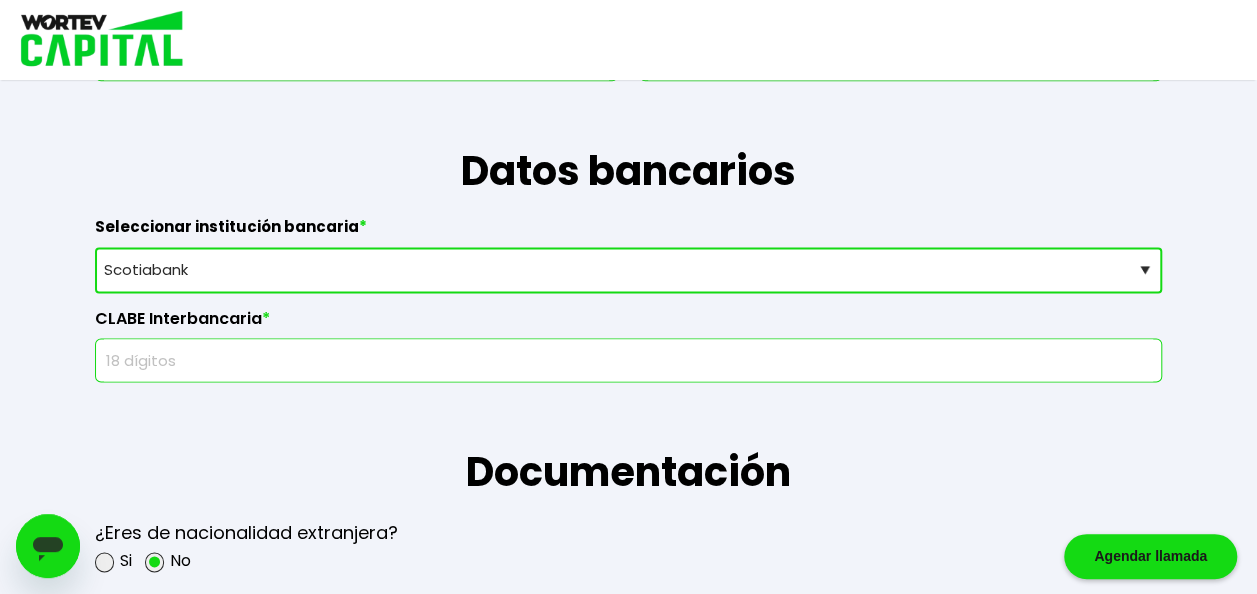 click at bounding box center [628, 360] 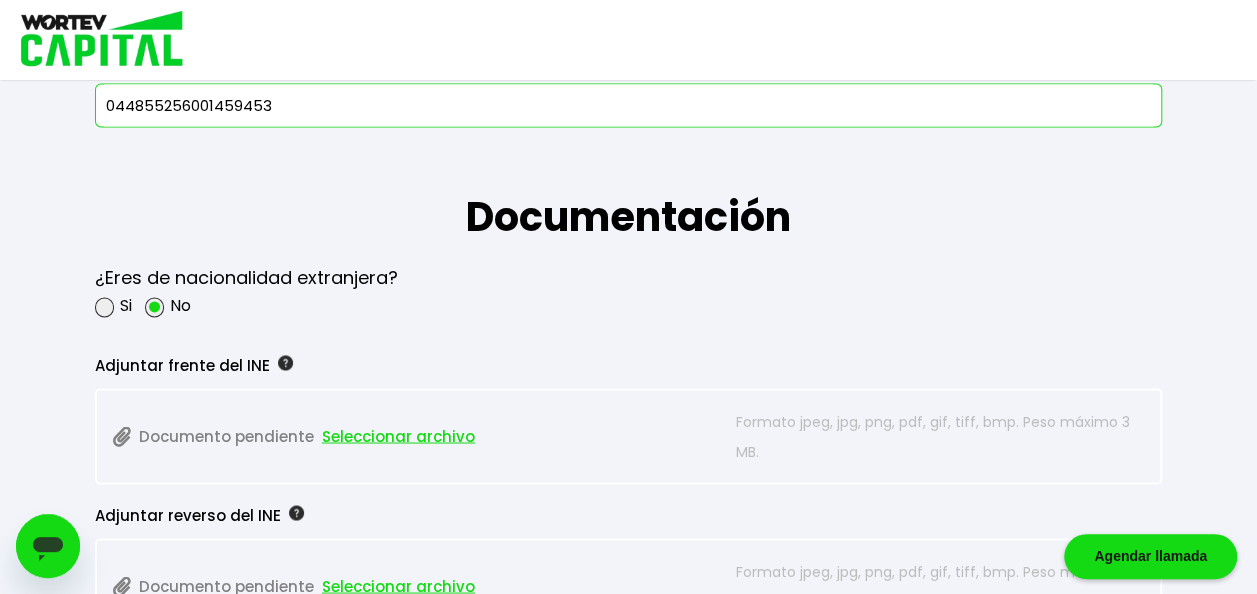 scroll, scrollTop: 1449, scrollLeft: 0, axis: vertical 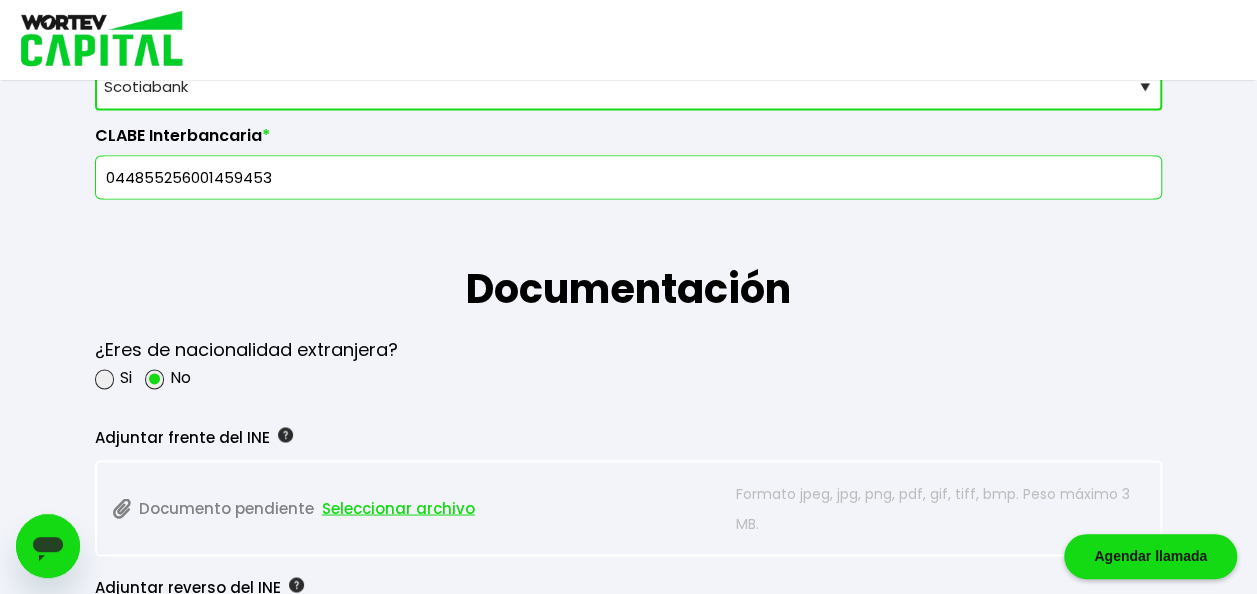 type on "044855256001459453" 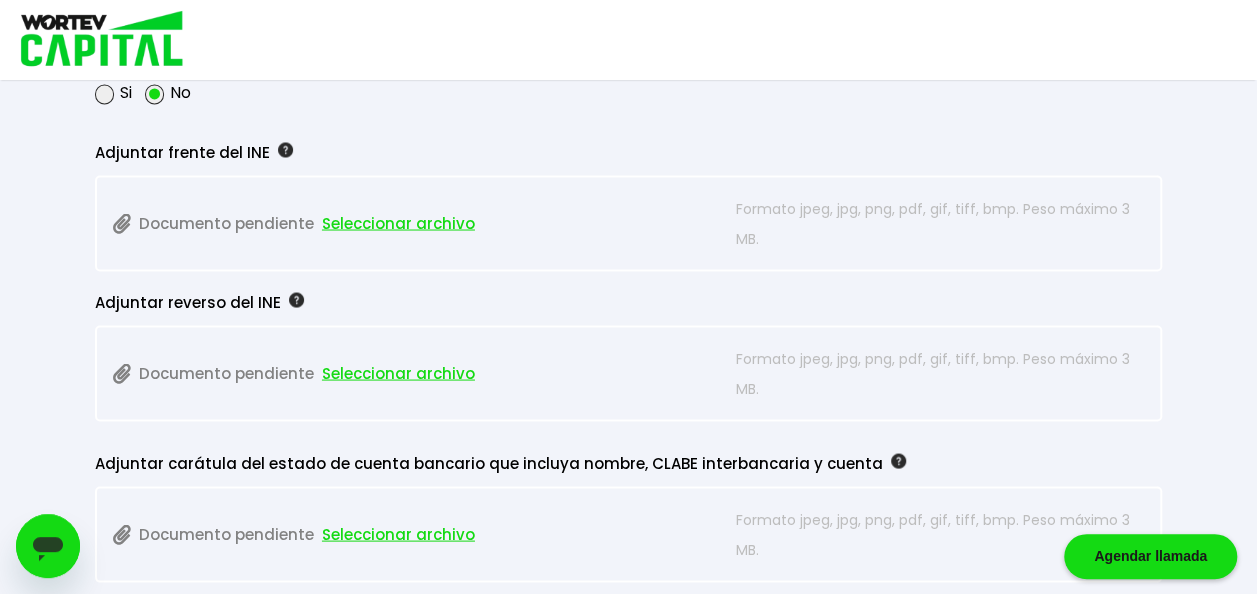 scroll, scrollTop: 1742, scrollLeft: 0, axis: vertical 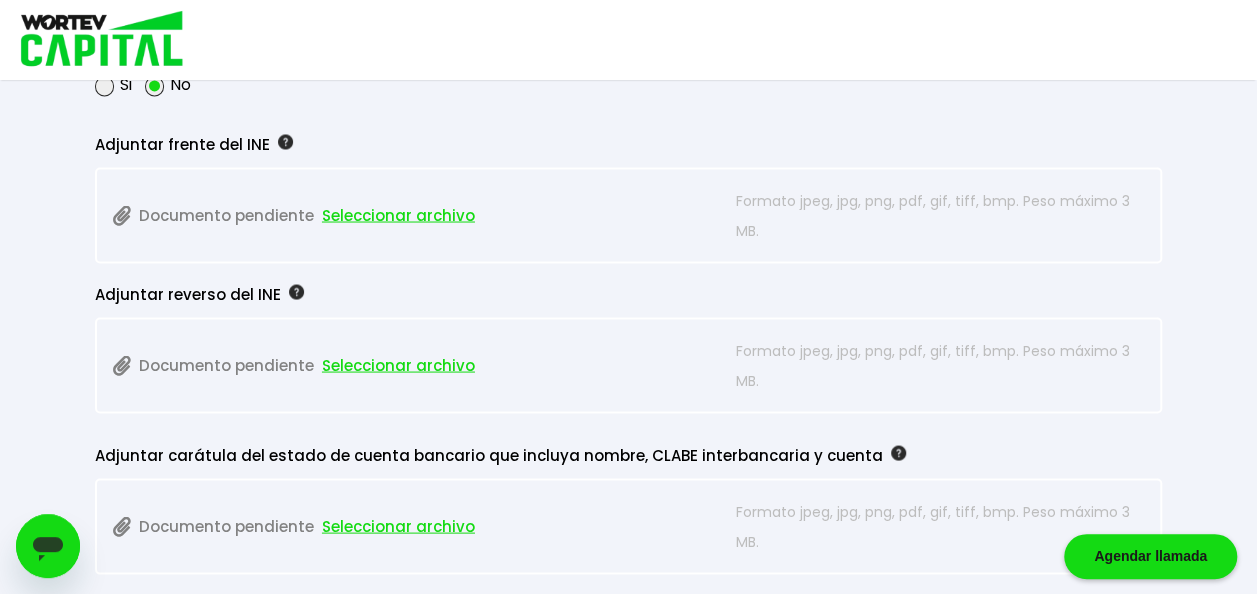 click on "Documento pendiente Seleccionar archivo" at bounding box center (419, 215) 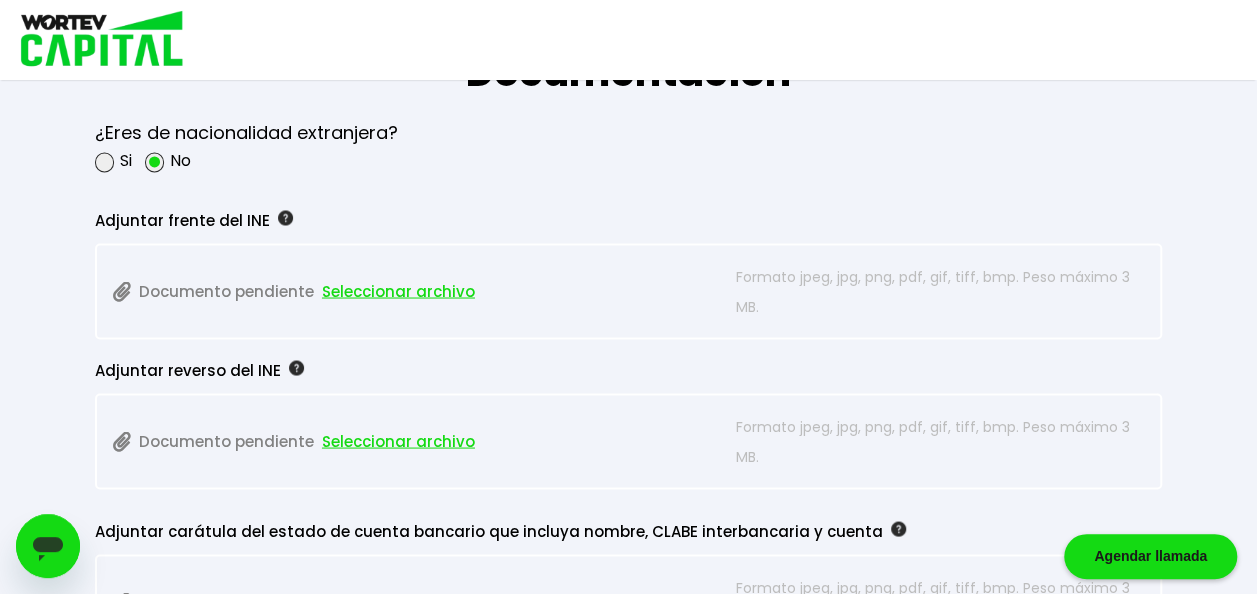 scroll, scrollTop: 1644, scrollLeft: 0, axis: vertical 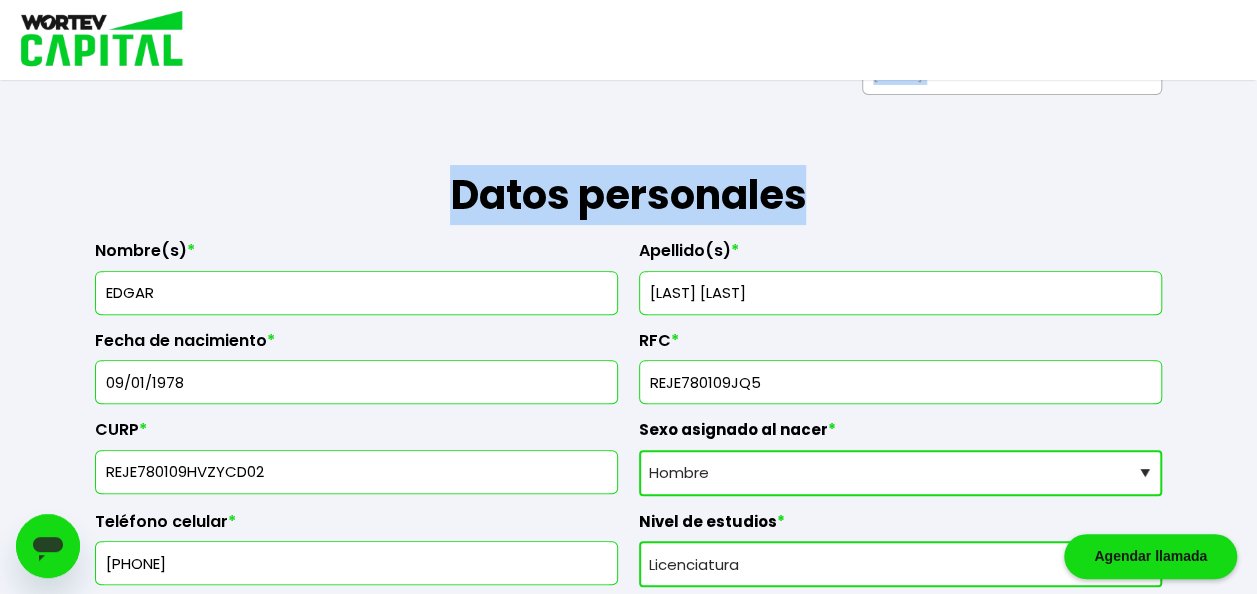 drag, startPoint x: 1254, startPoint y: 108, endPoint x: 1260, endPoint y: 8, distance: 100.17984 